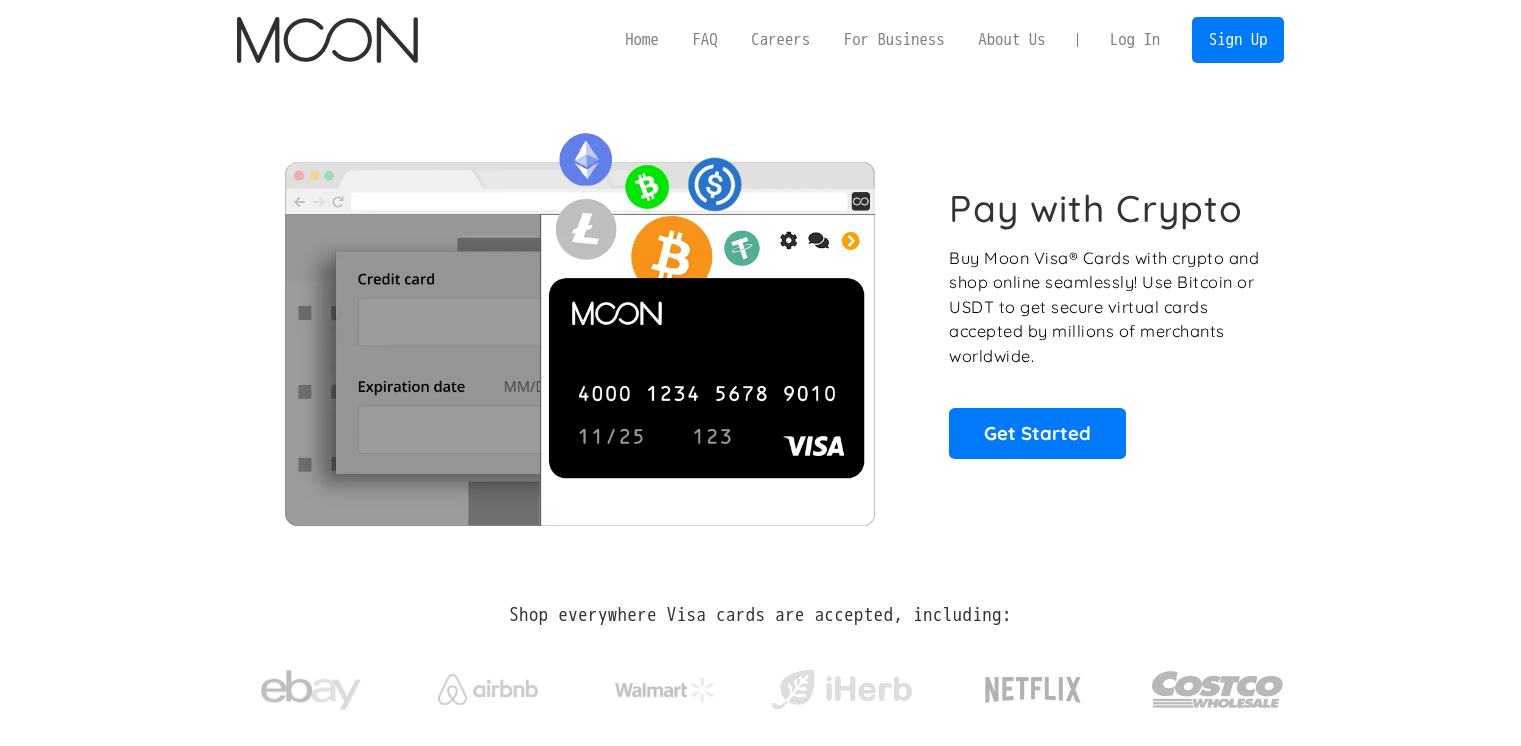 scroll, scrollTop: 0, scrollLeft: 0, axis: both 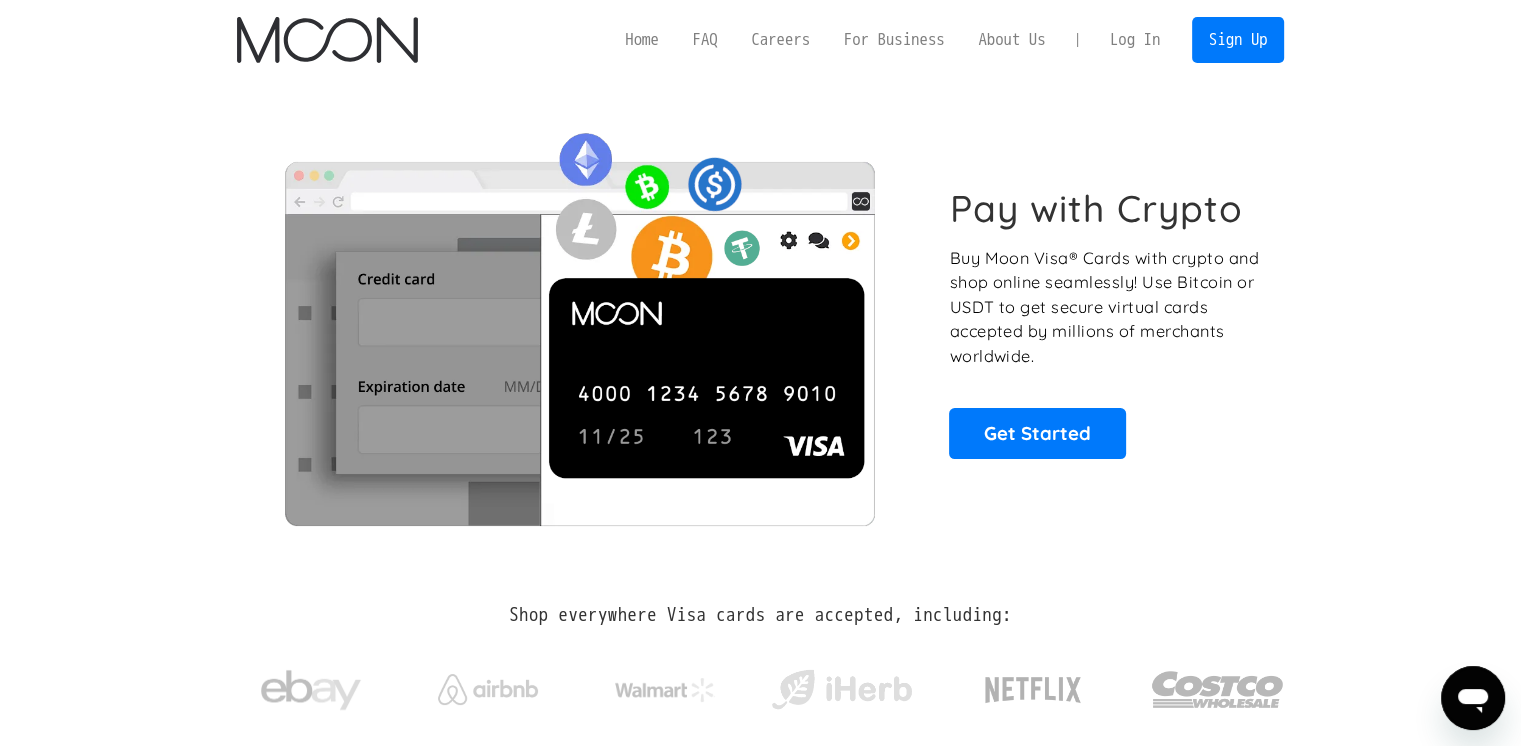 click on "Log In" at bounding box center [1135, 40] 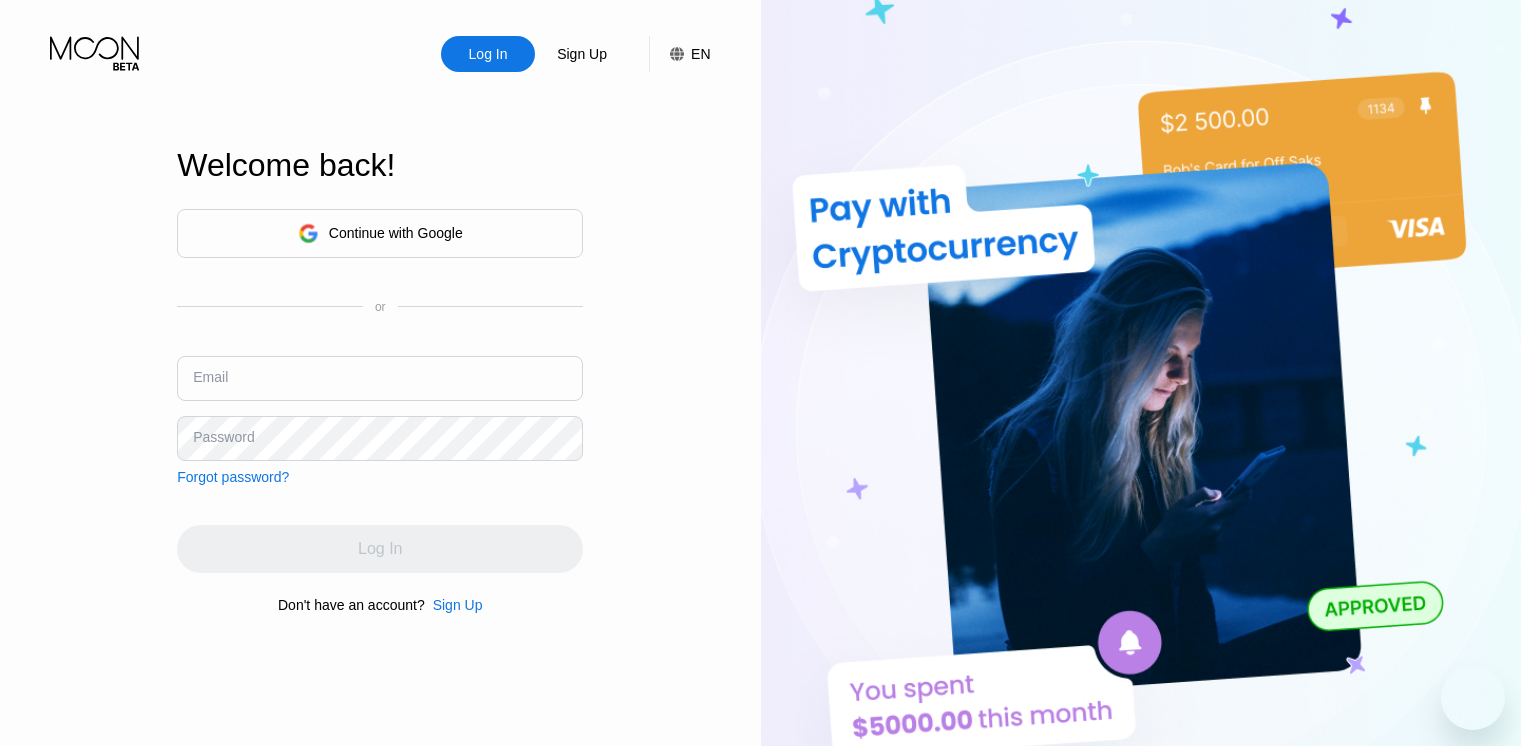 scroll, scrollTop: 0, scrollLeft: 0, axis: both 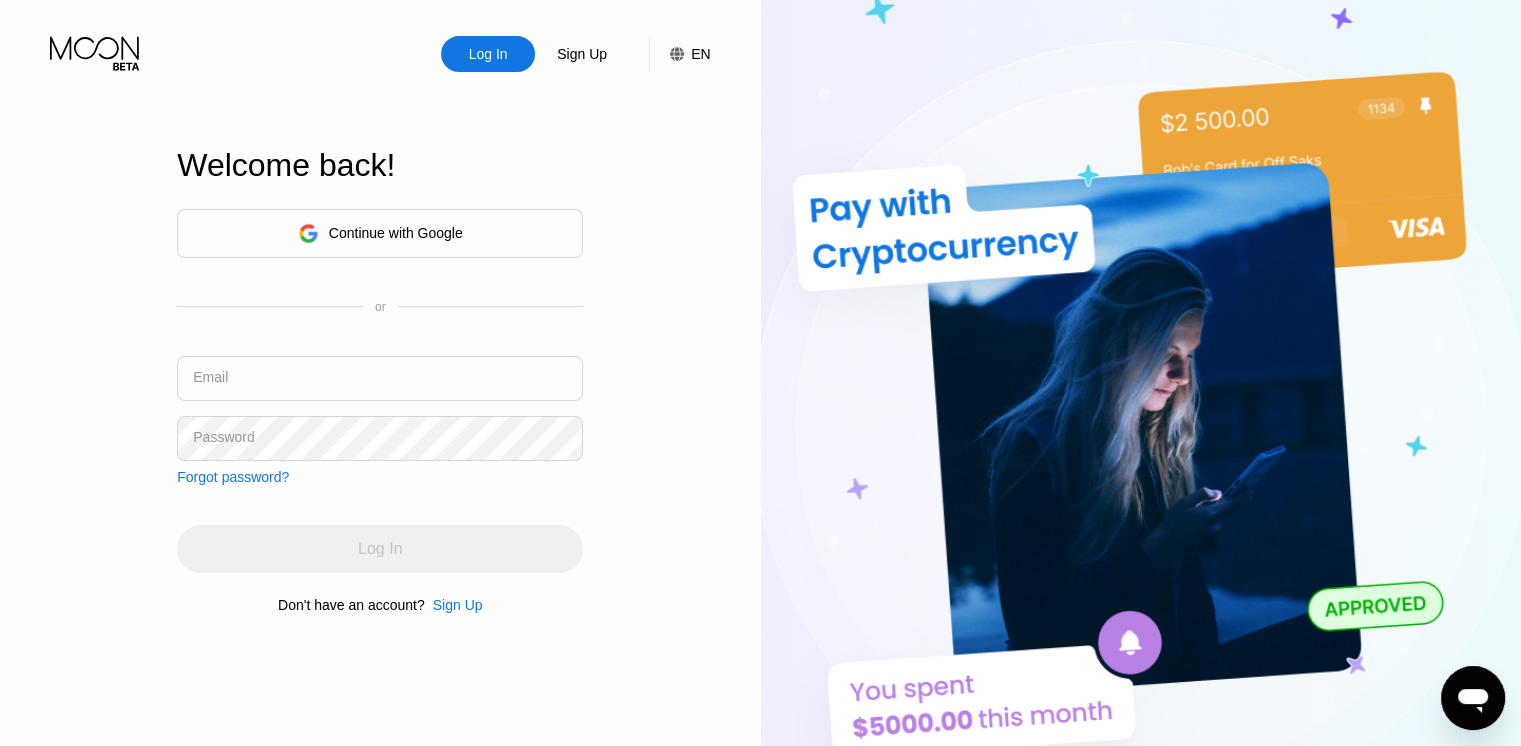 click at bounding box center [380, 378] 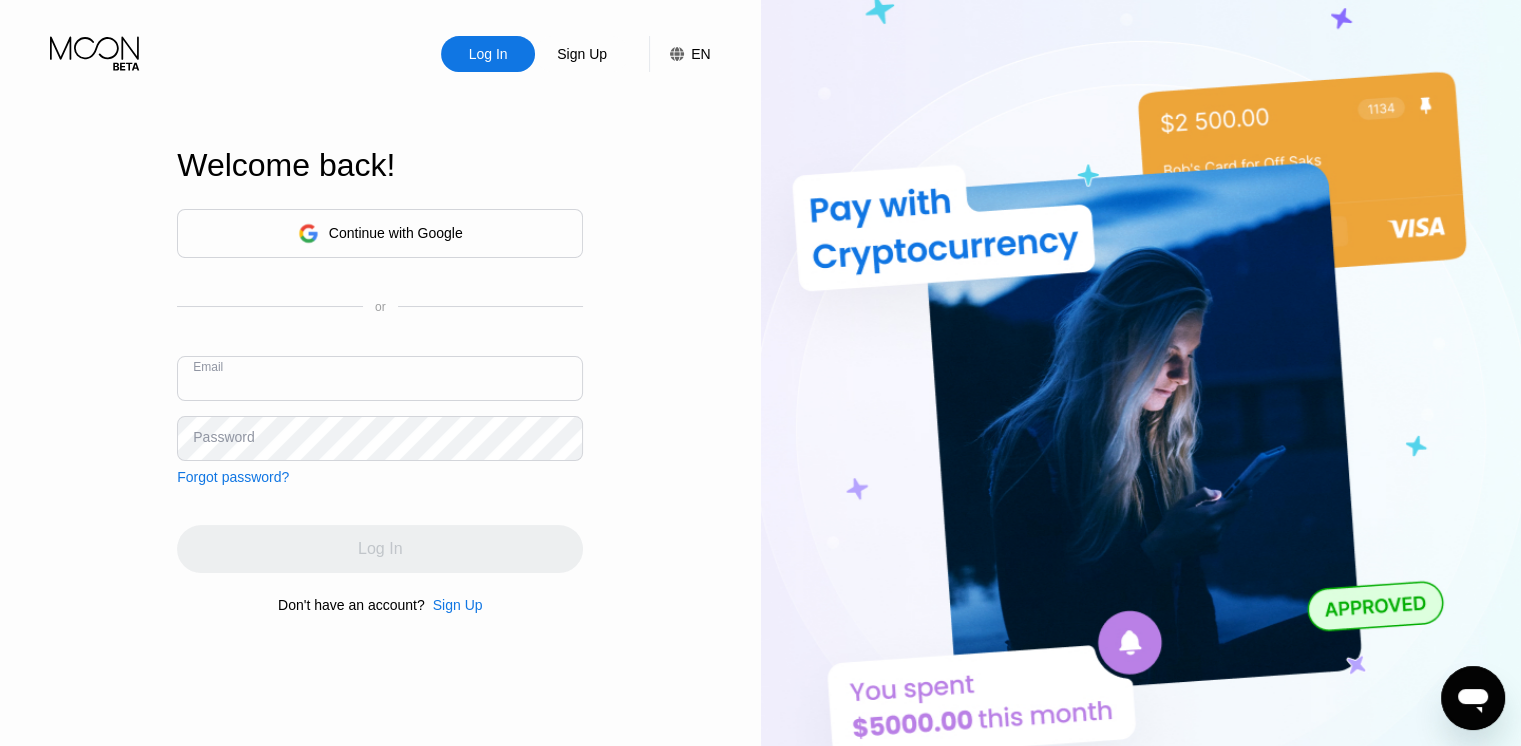paste on "[USERNAME]@example.com" 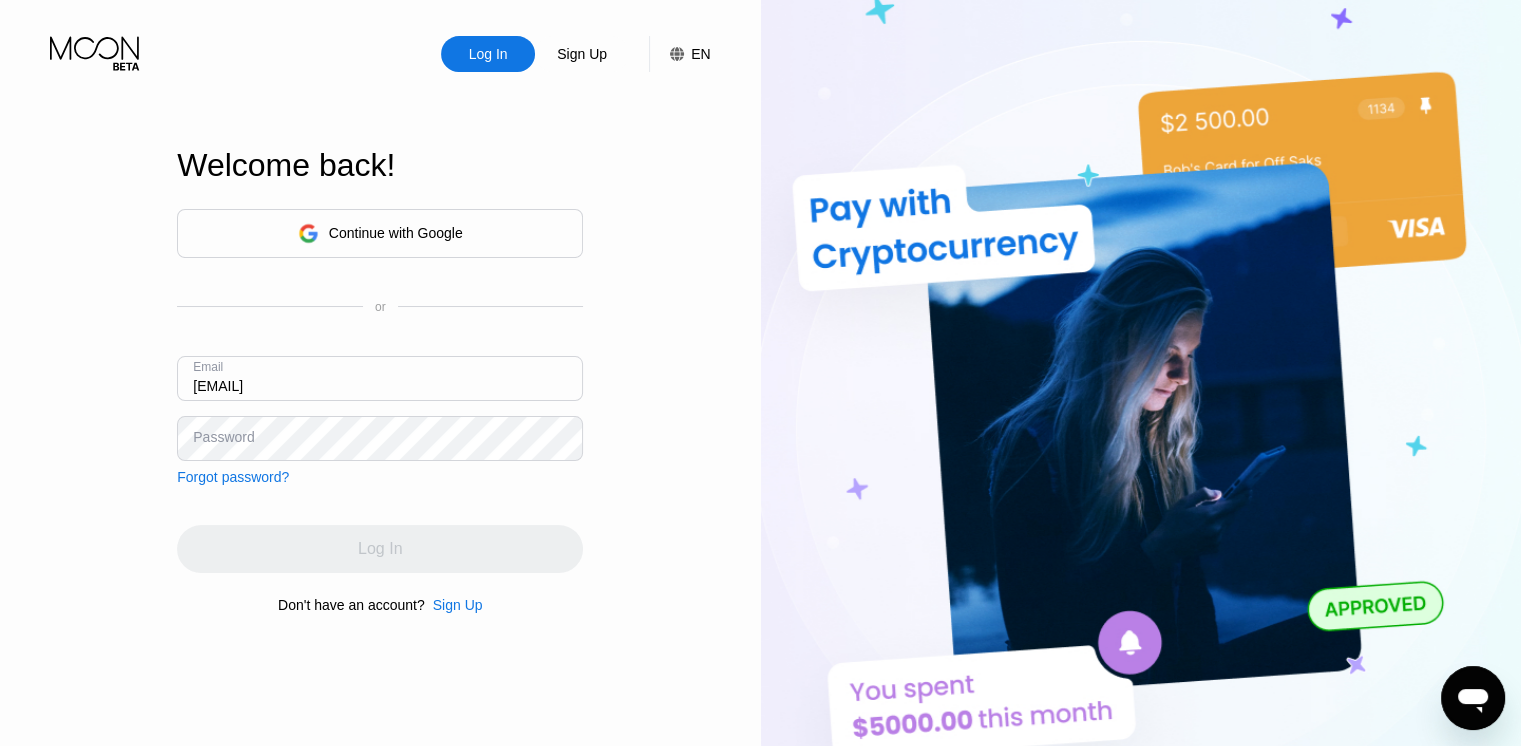 click on "[USERNAME]@example.com" at bounding box center (380, 378) 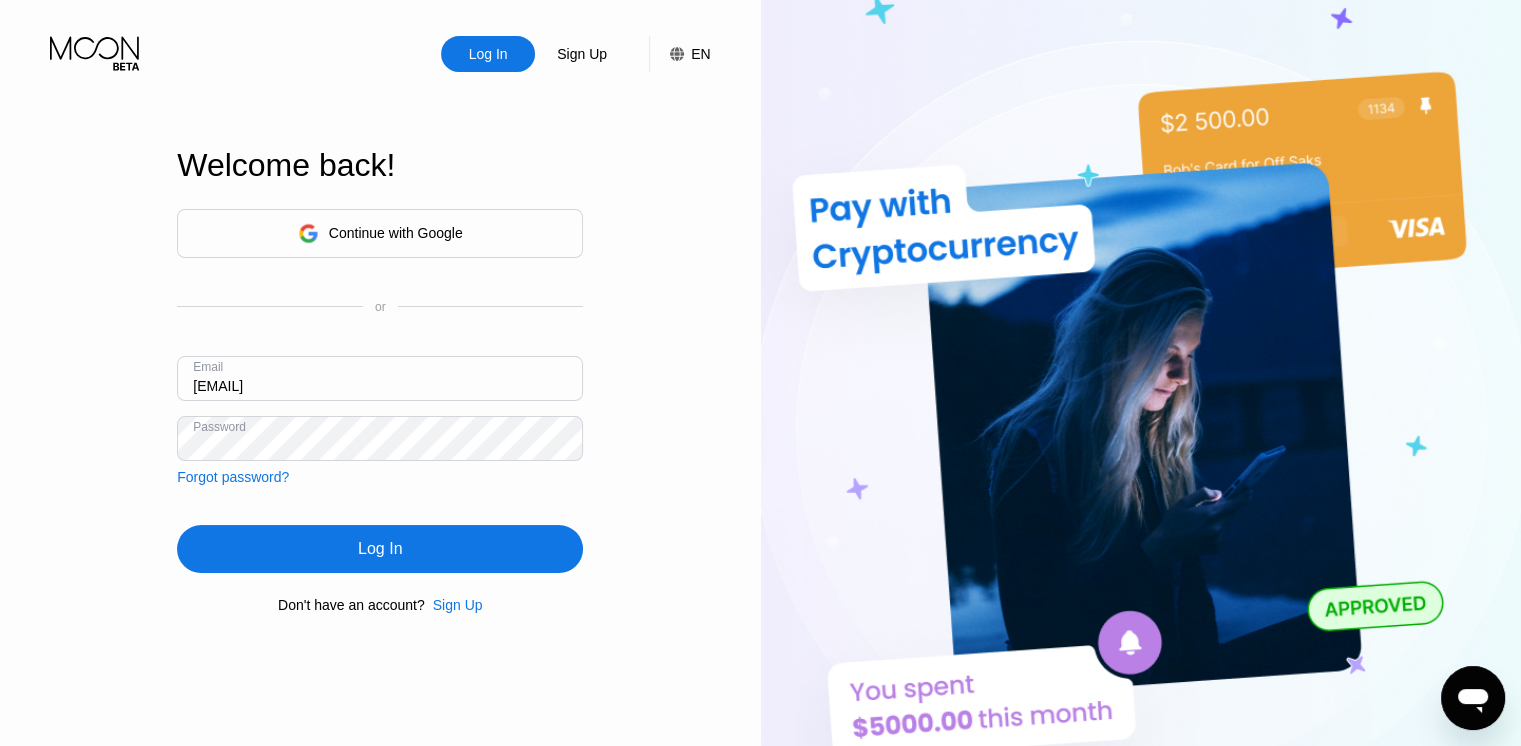 click on "Log In" at bounding box center (380, 549) 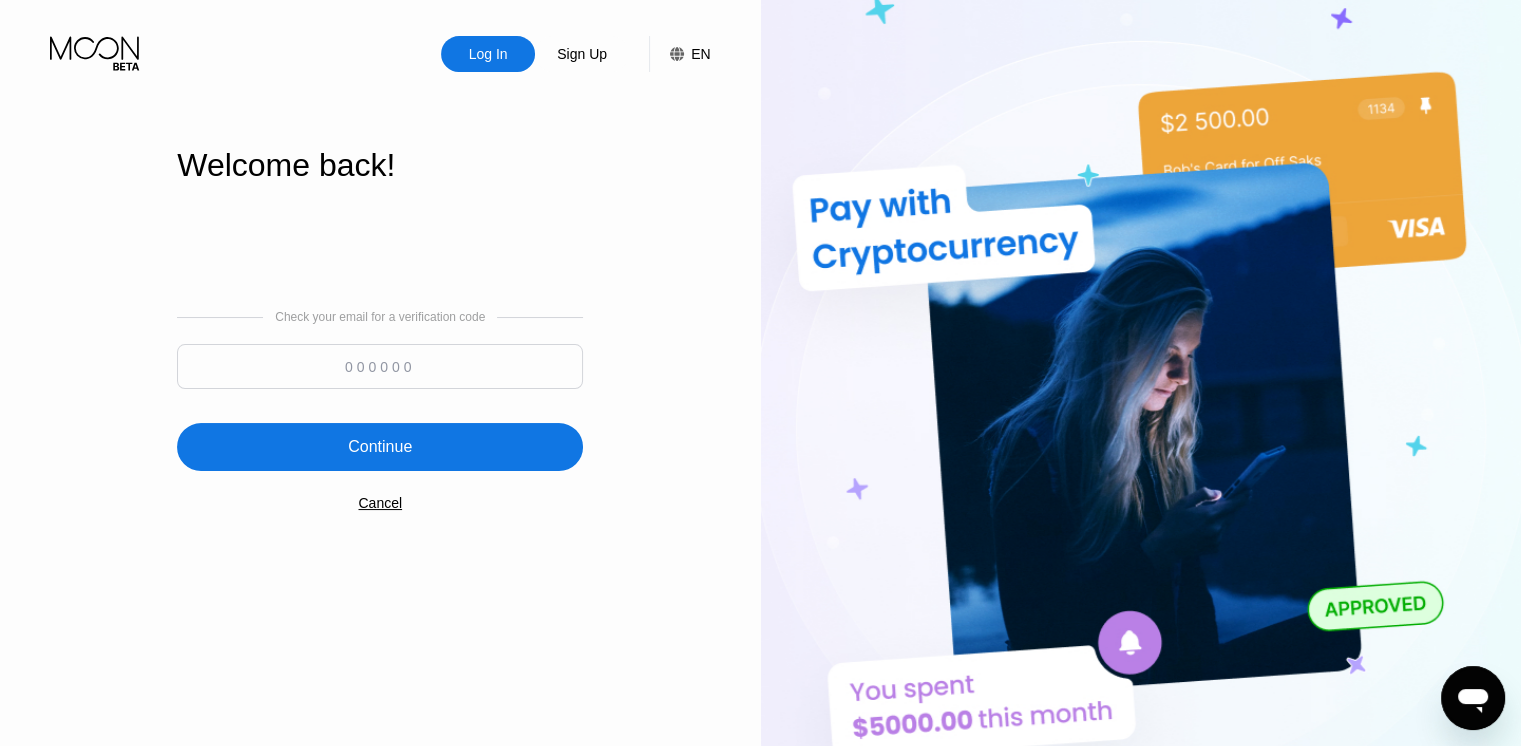 click at bounding box center [380, 366] 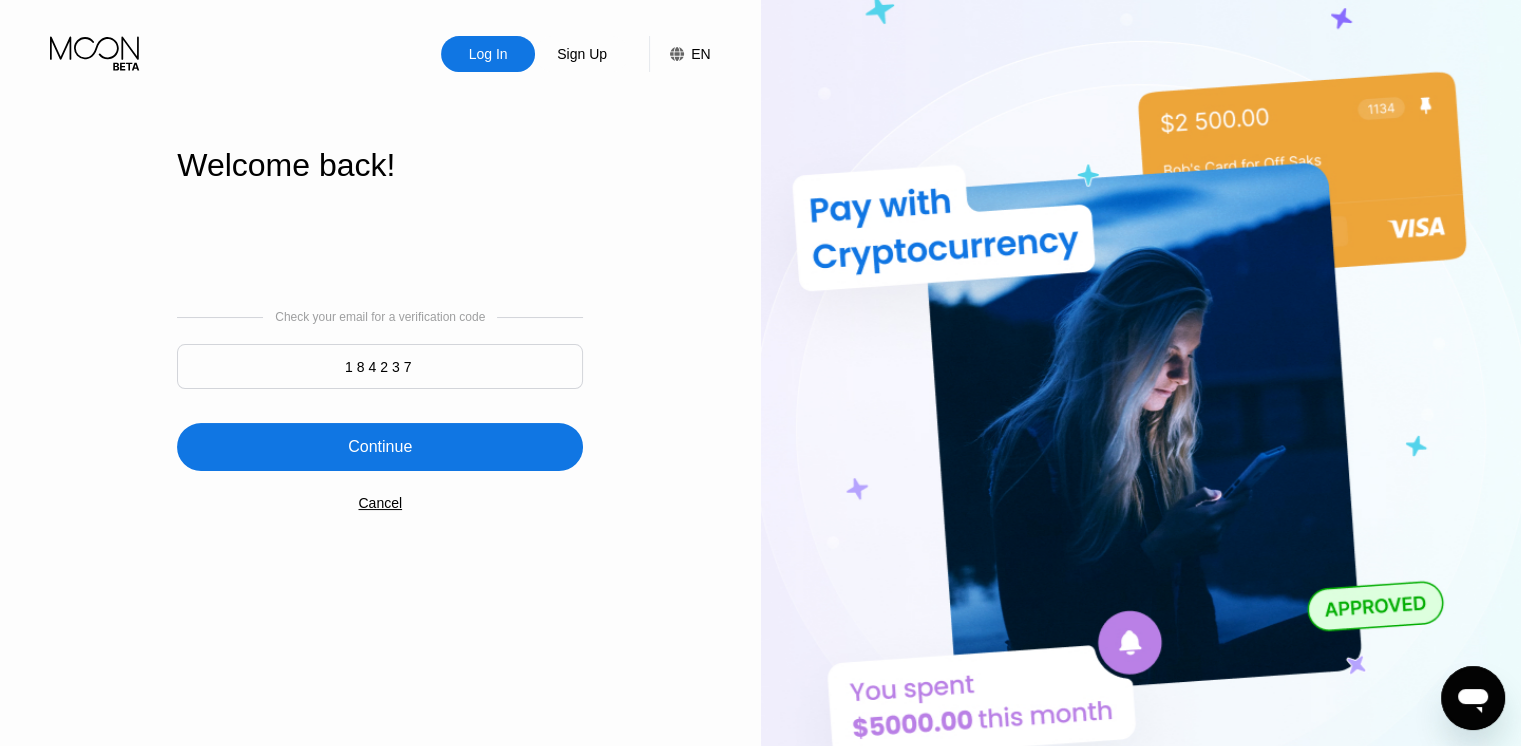 click on "184237" at bounding box center (380, 366) 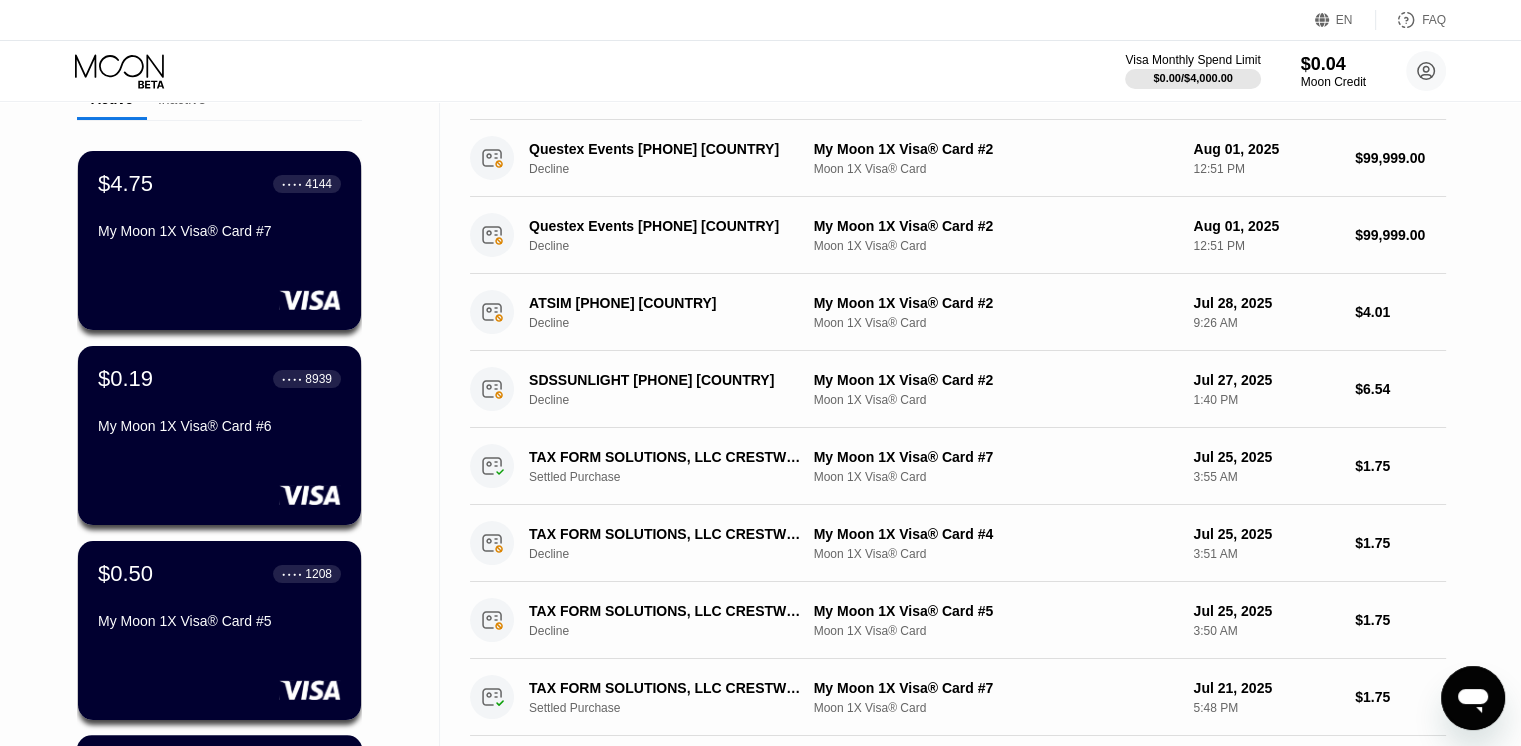 scroll, scrollTop: 0, scrollLeft: 0, axis: both 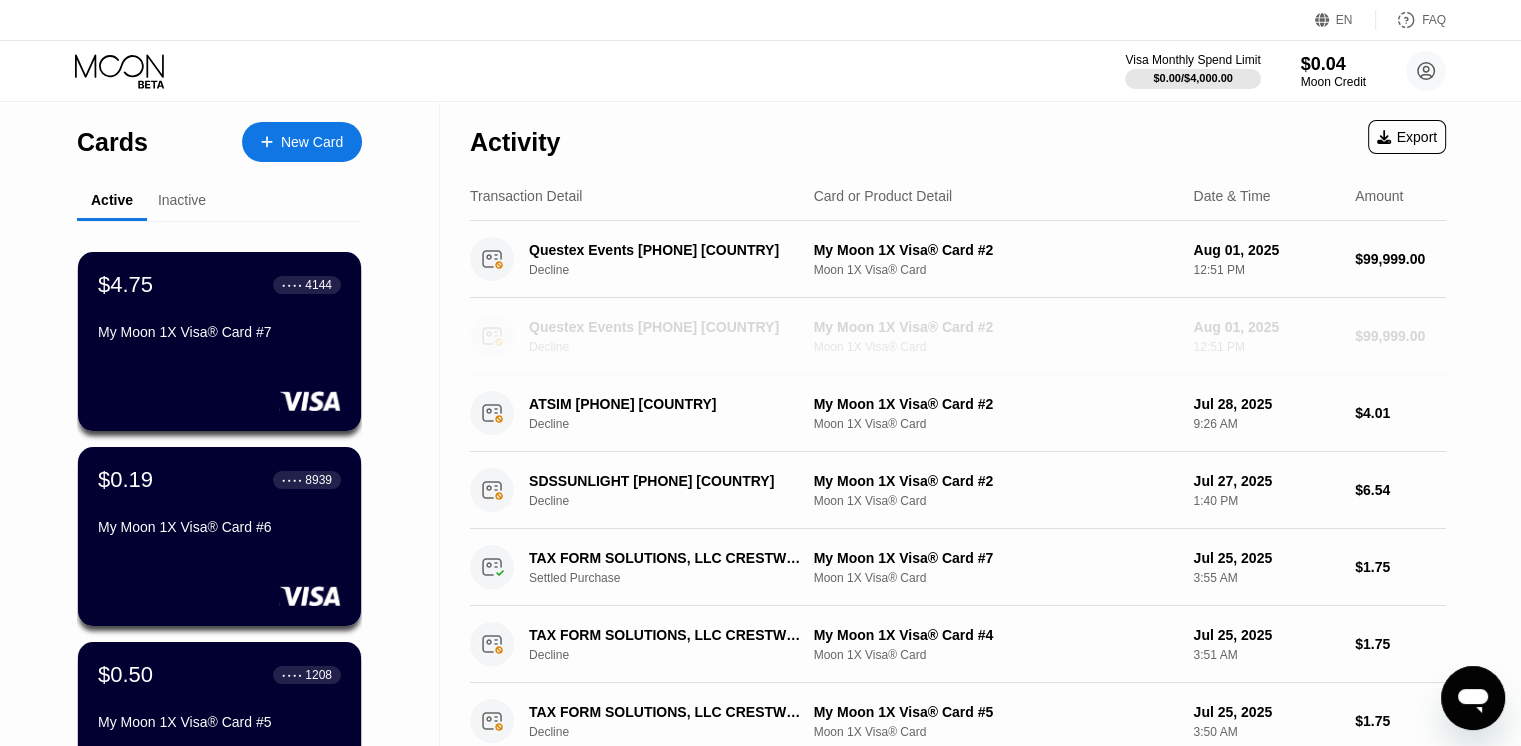 click on "[COMPANY] [PHONE] US" at bounding box center (666, 327) 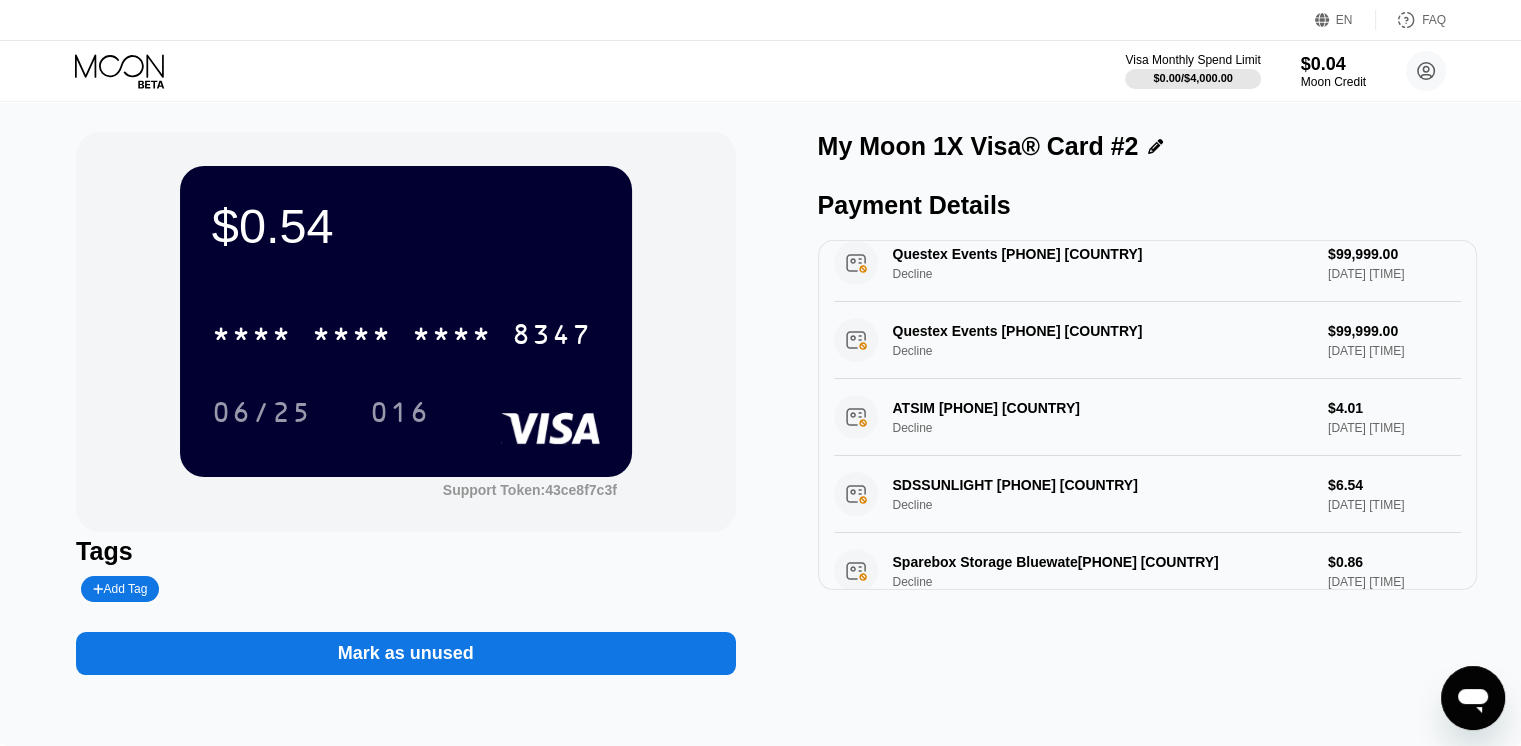 scroll, scrollTop: 0, scrollLeft: 0, axis: both 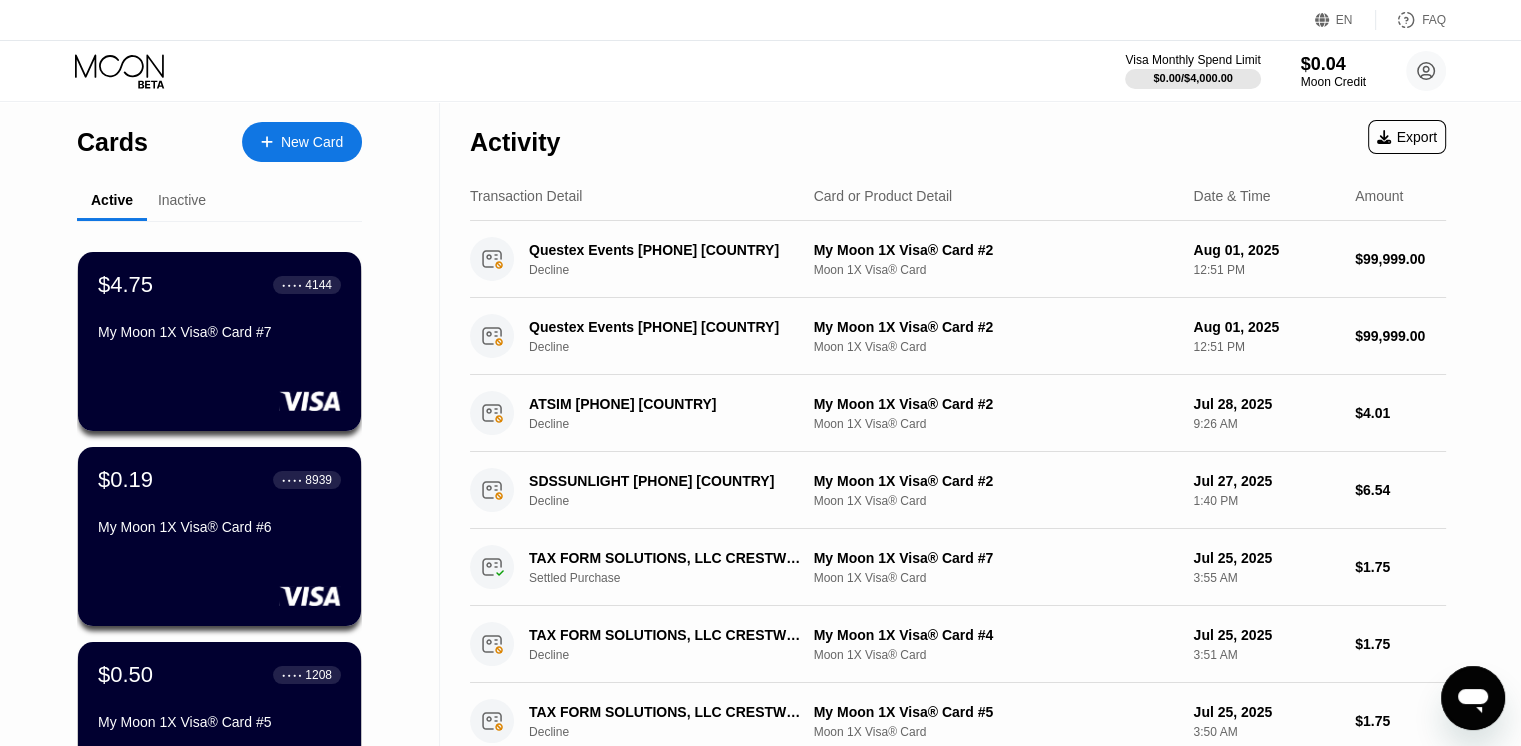 click on "New Card" at bounding box center [302, 142] 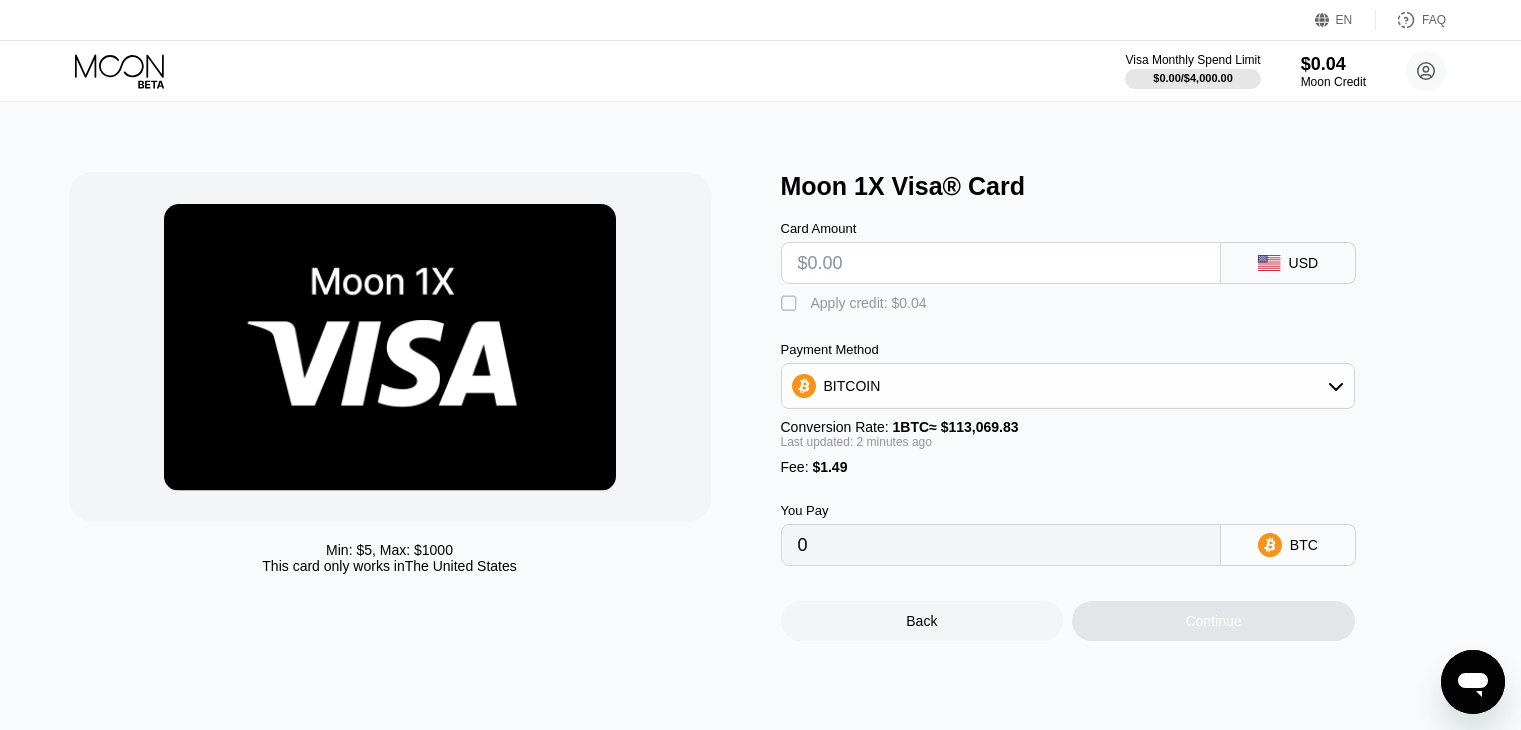 scroll, scrollTop: 0, scrollLeft: 0, axis: both 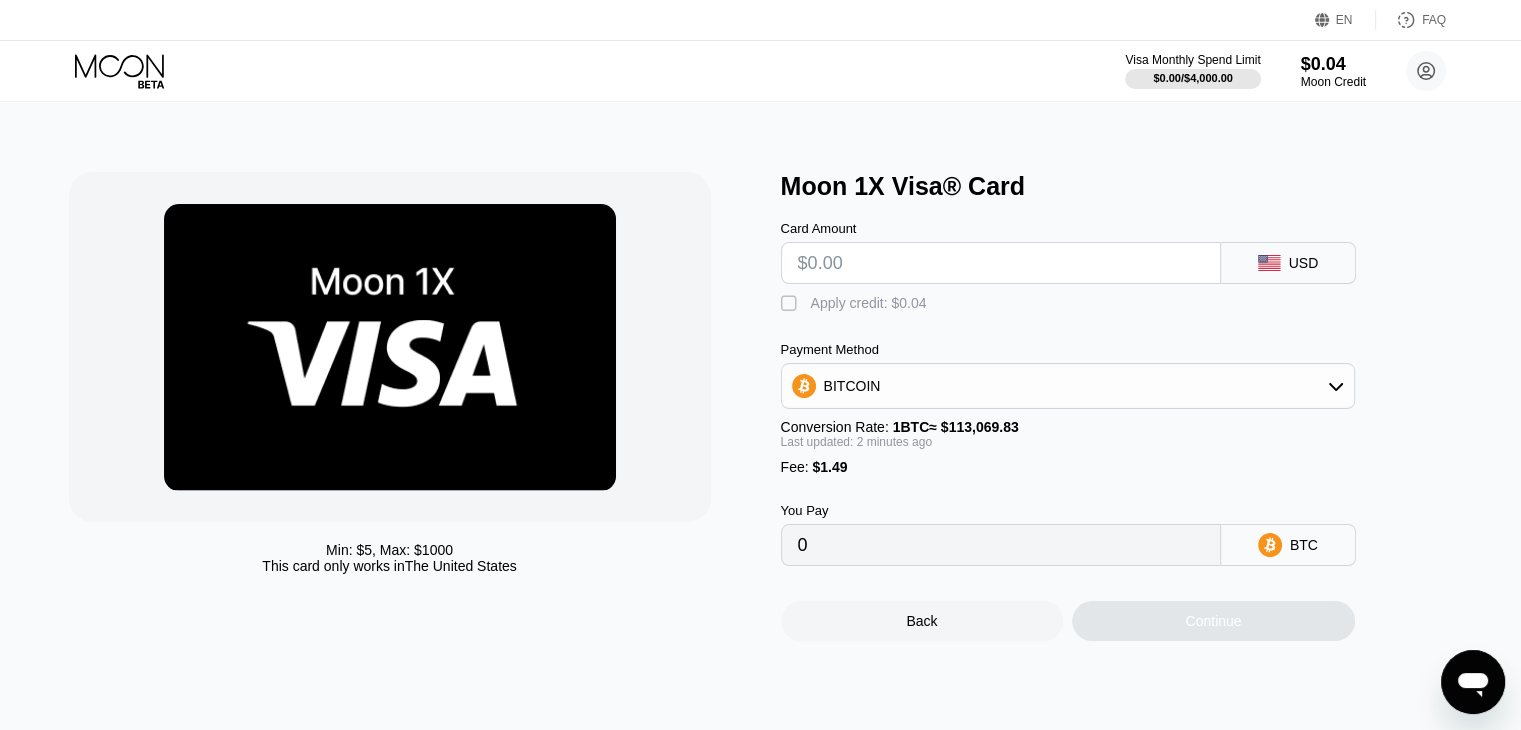 click at bounding box center [1001, 263] 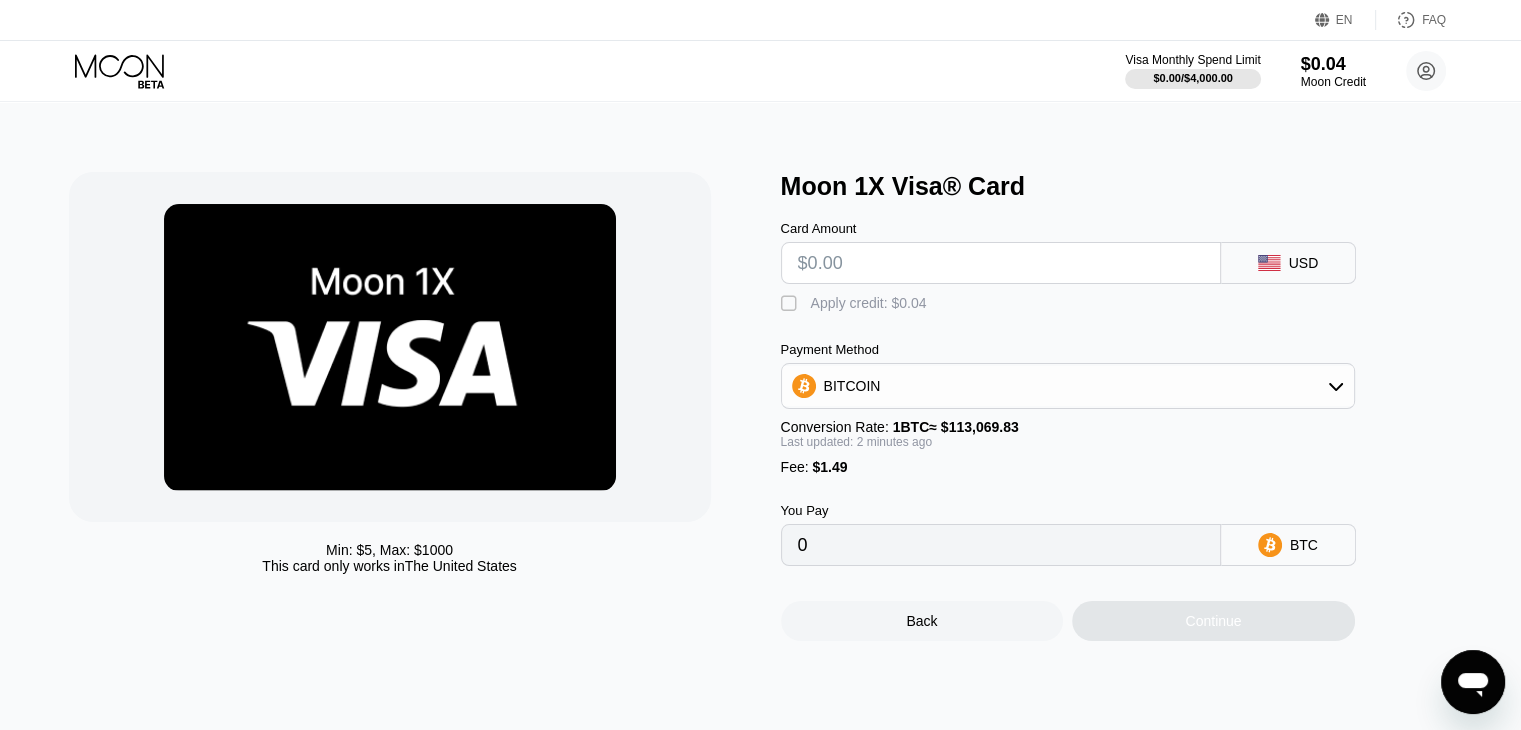 type on "$4" 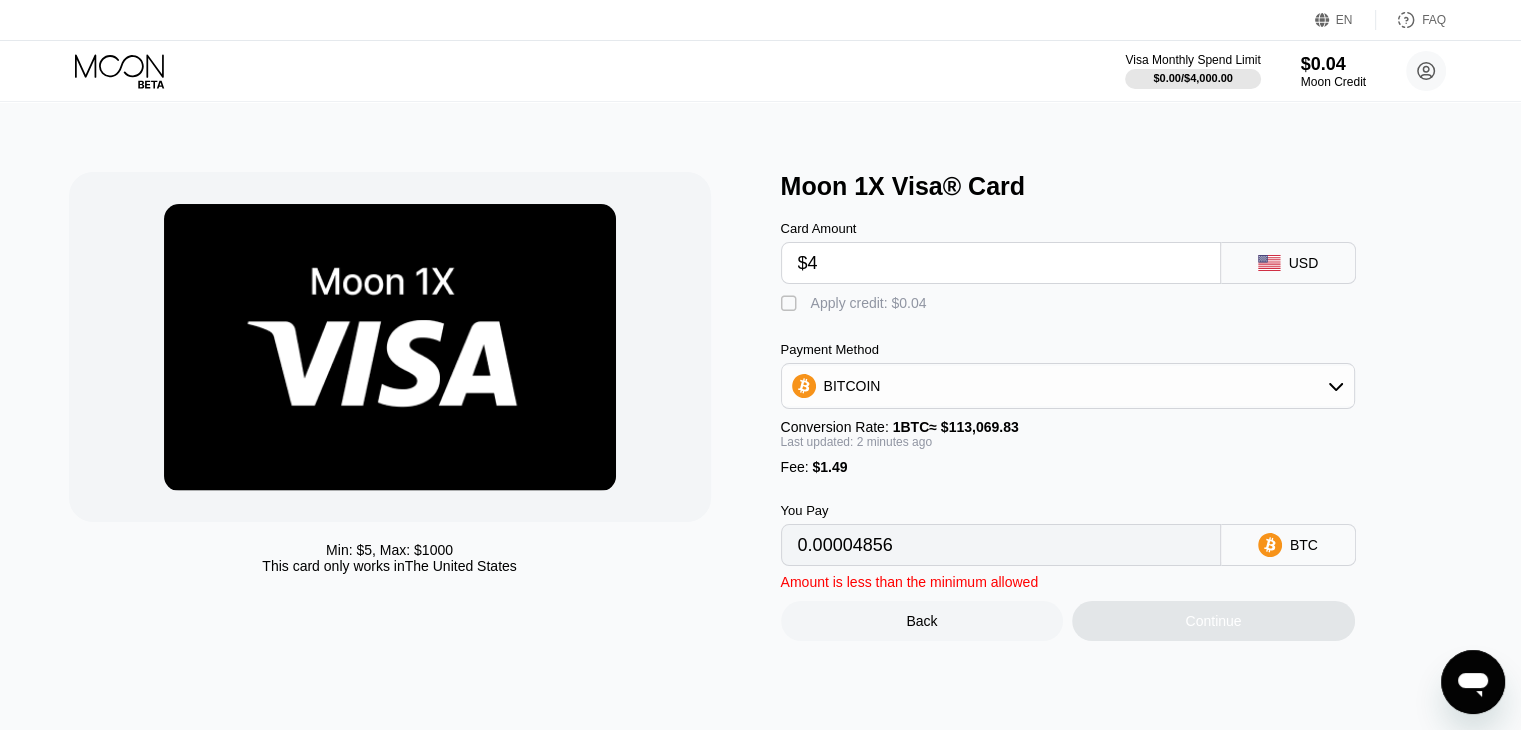 type on "0.00004856" 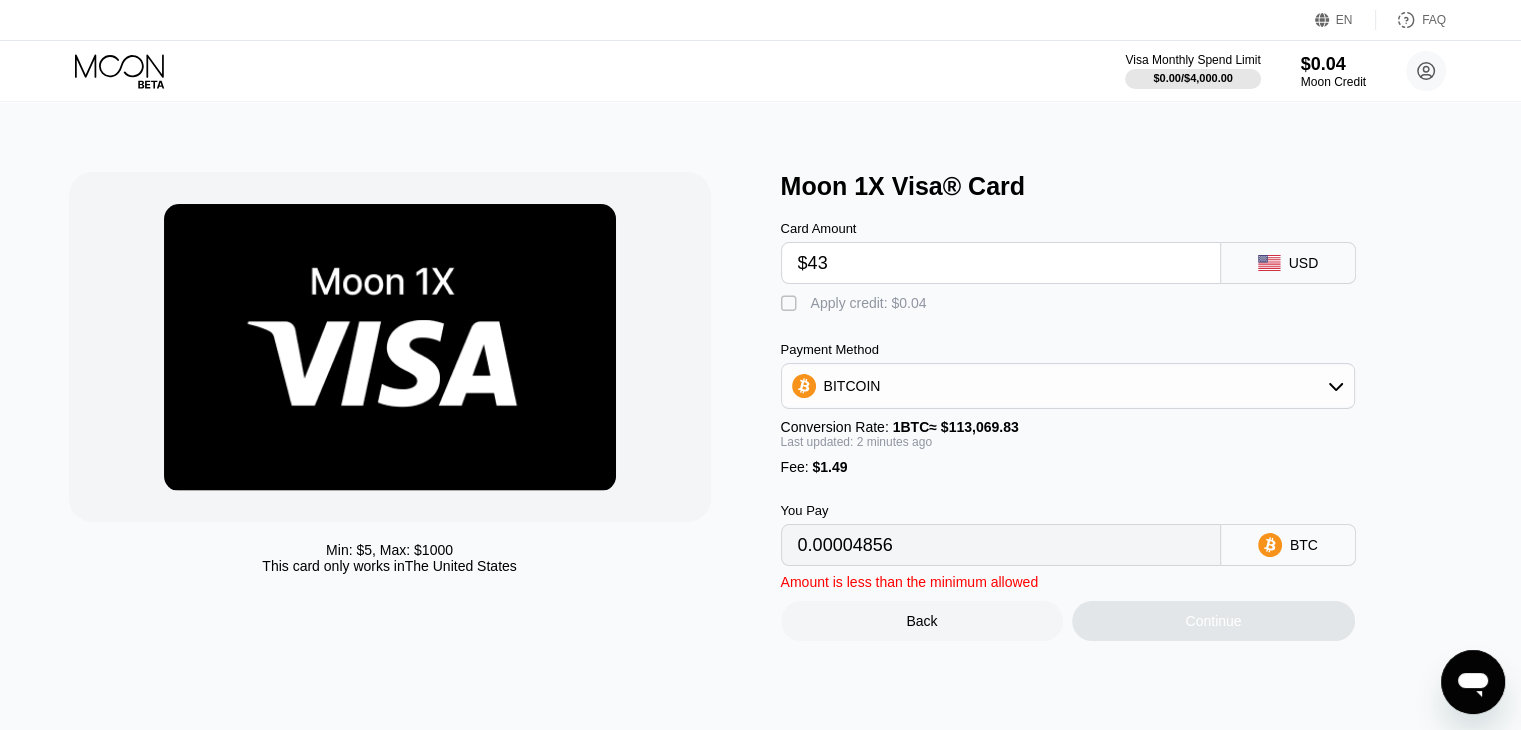 type on "$430" 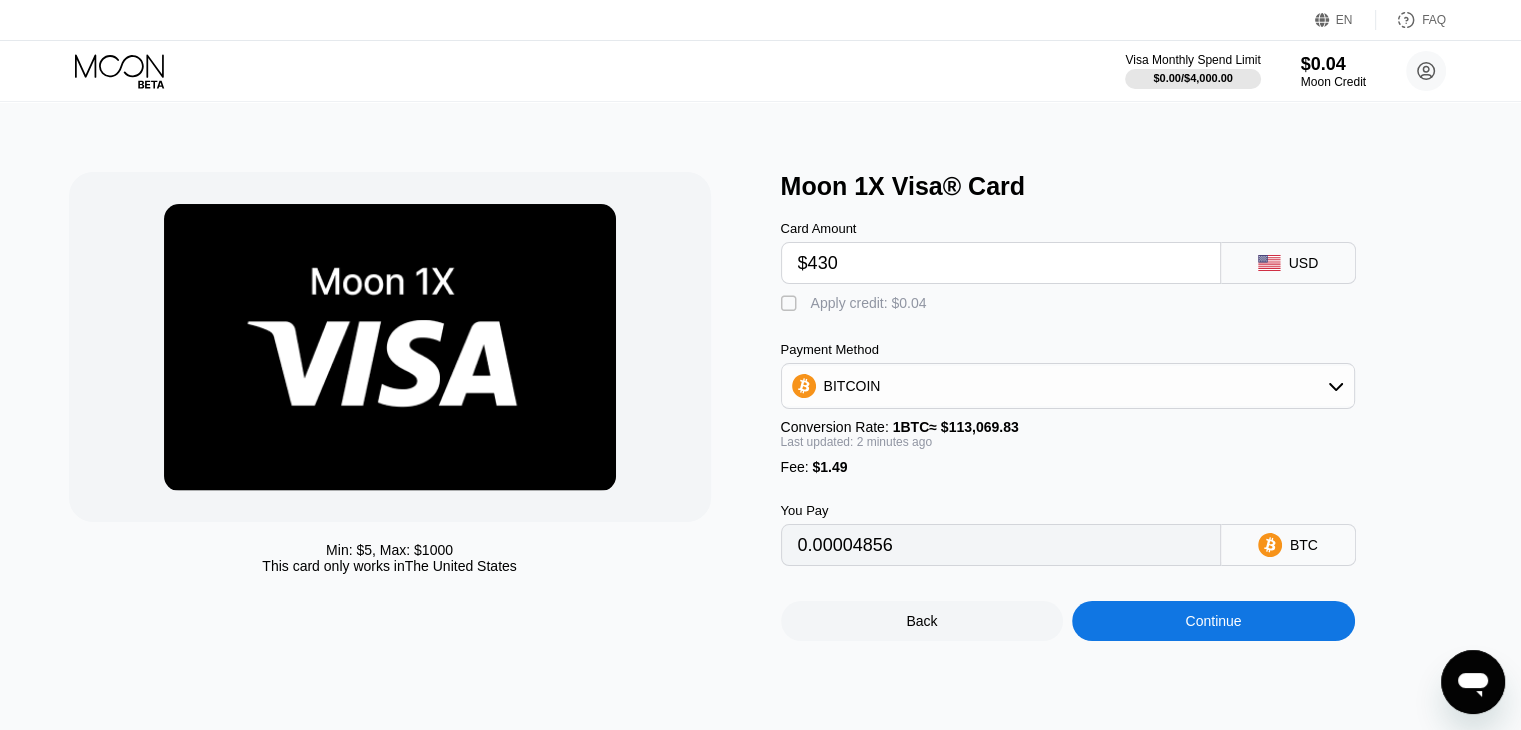 type on "0.00381614" 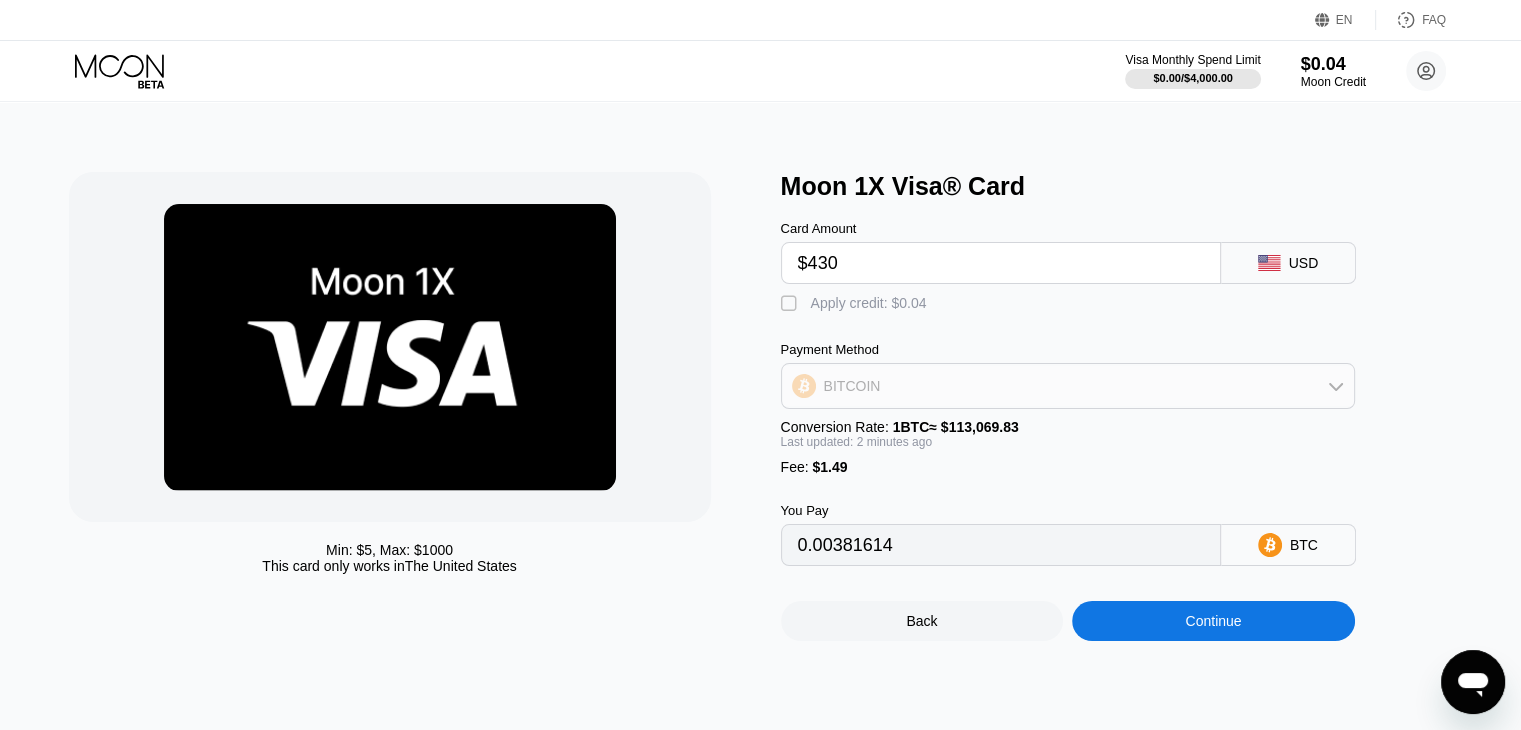 click on "BITCOIN" at bounding box center [1068, 386] 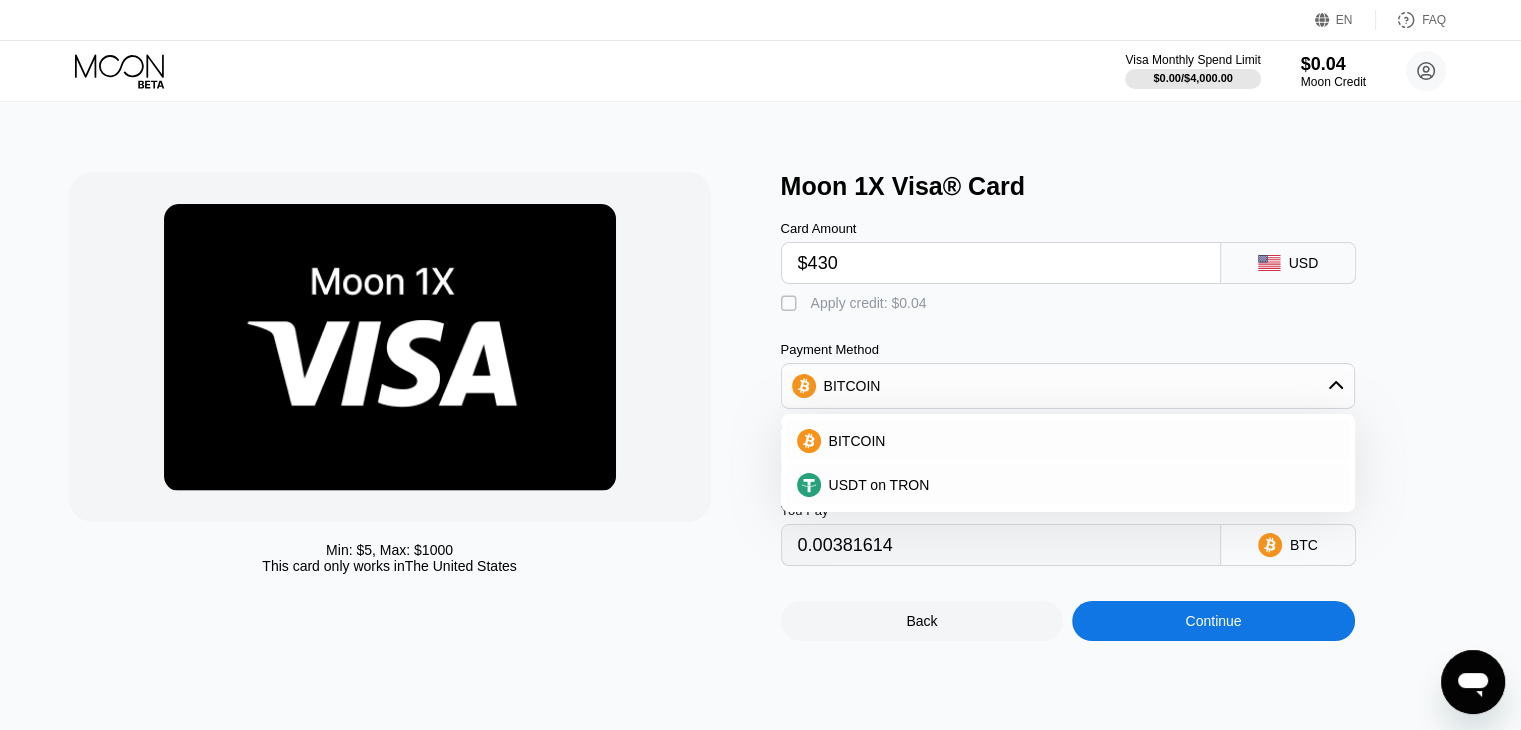 click on "Moon 1X Visa® Card Card Amount $430 USD  Apply credit: $0.04 Payment Method BITCOIN BITCOIN USDT on TRON Conversion Rate:   1  BTC  ≈   $113,069.83 Last updated:   2 minutes ago Fee :   $1.49 You Pay 0.00381614 BTC Back Continue" at bounding box center (1127, 406) 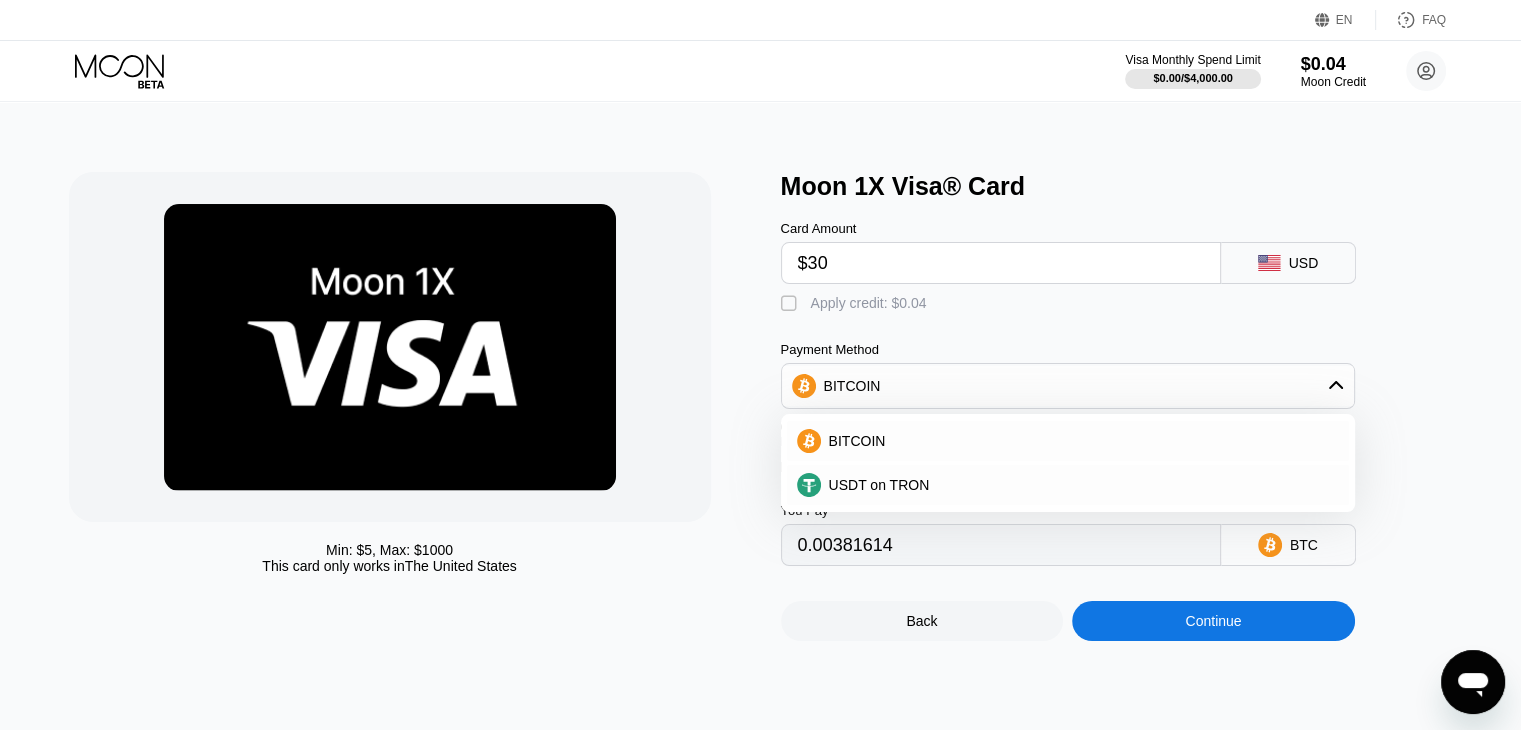 type on "$530" 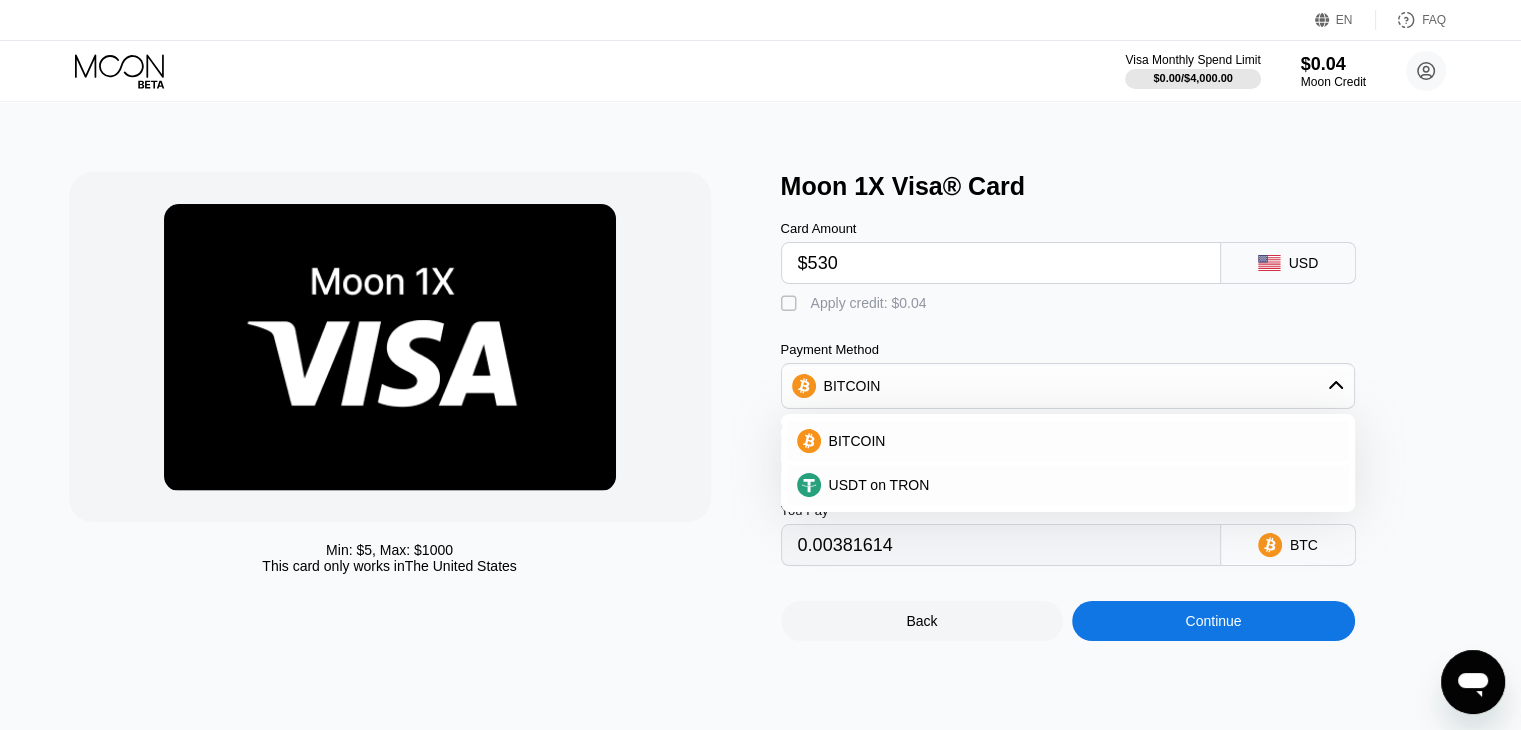 type on "0.00470055" 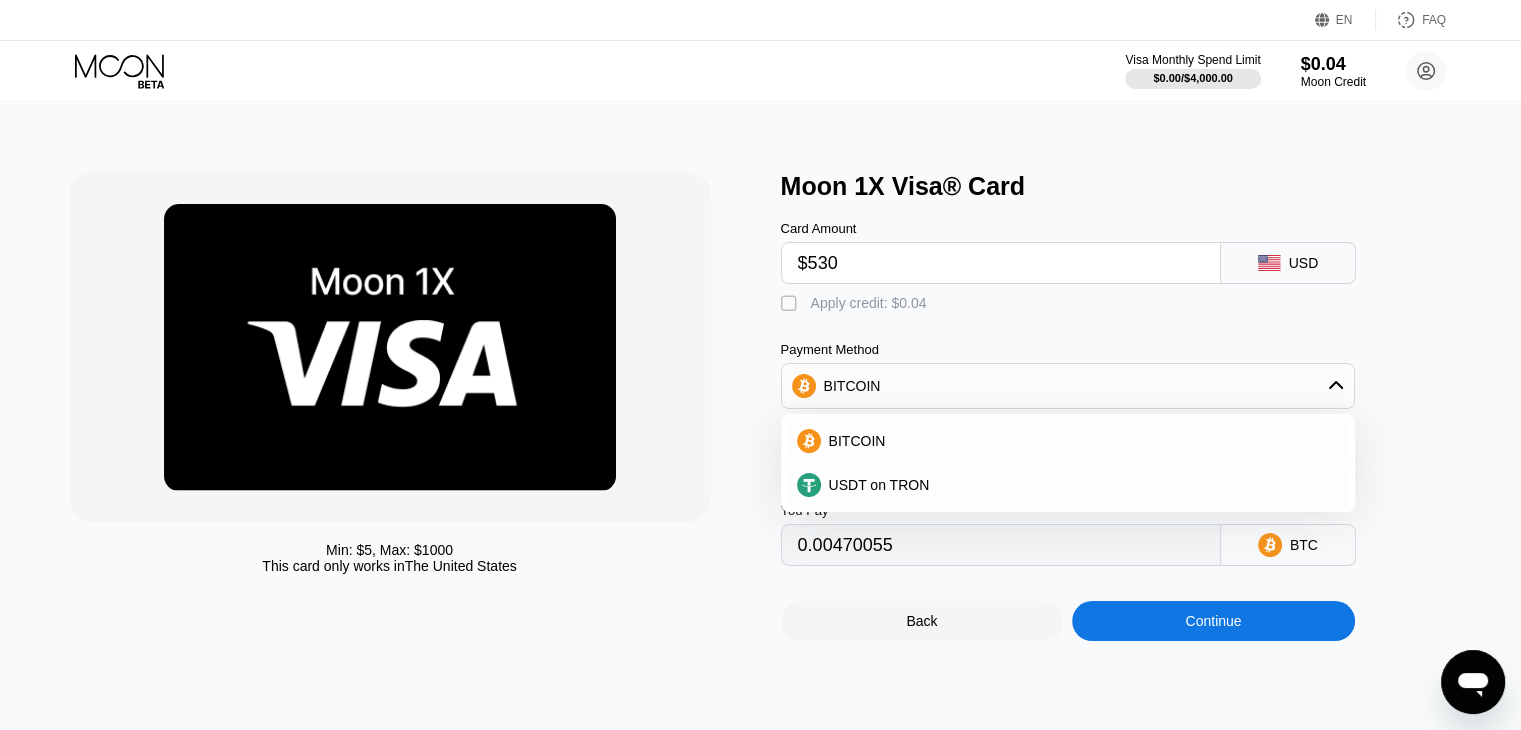 type on "$530" 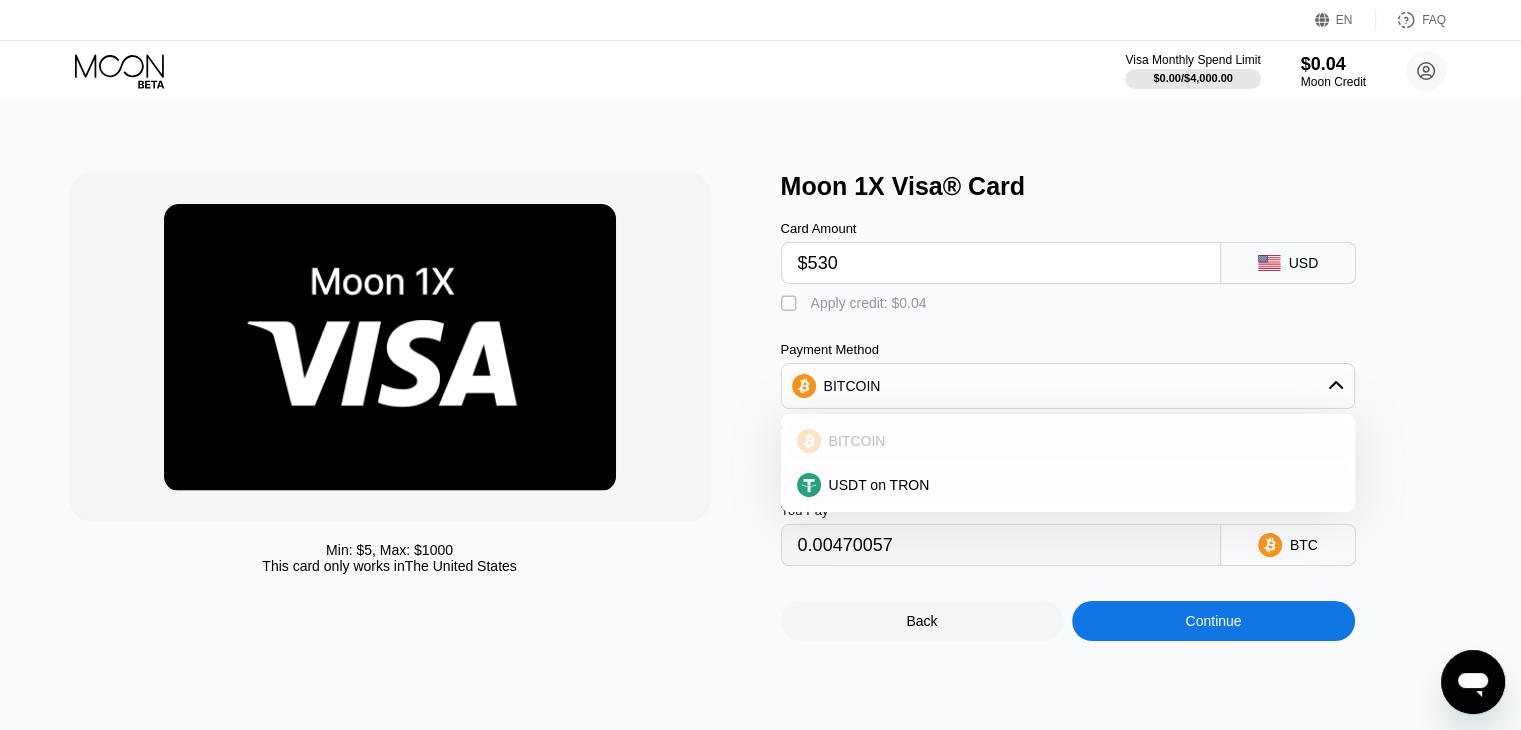 click on "BITCOIN" at bounding box center [1080, 441] 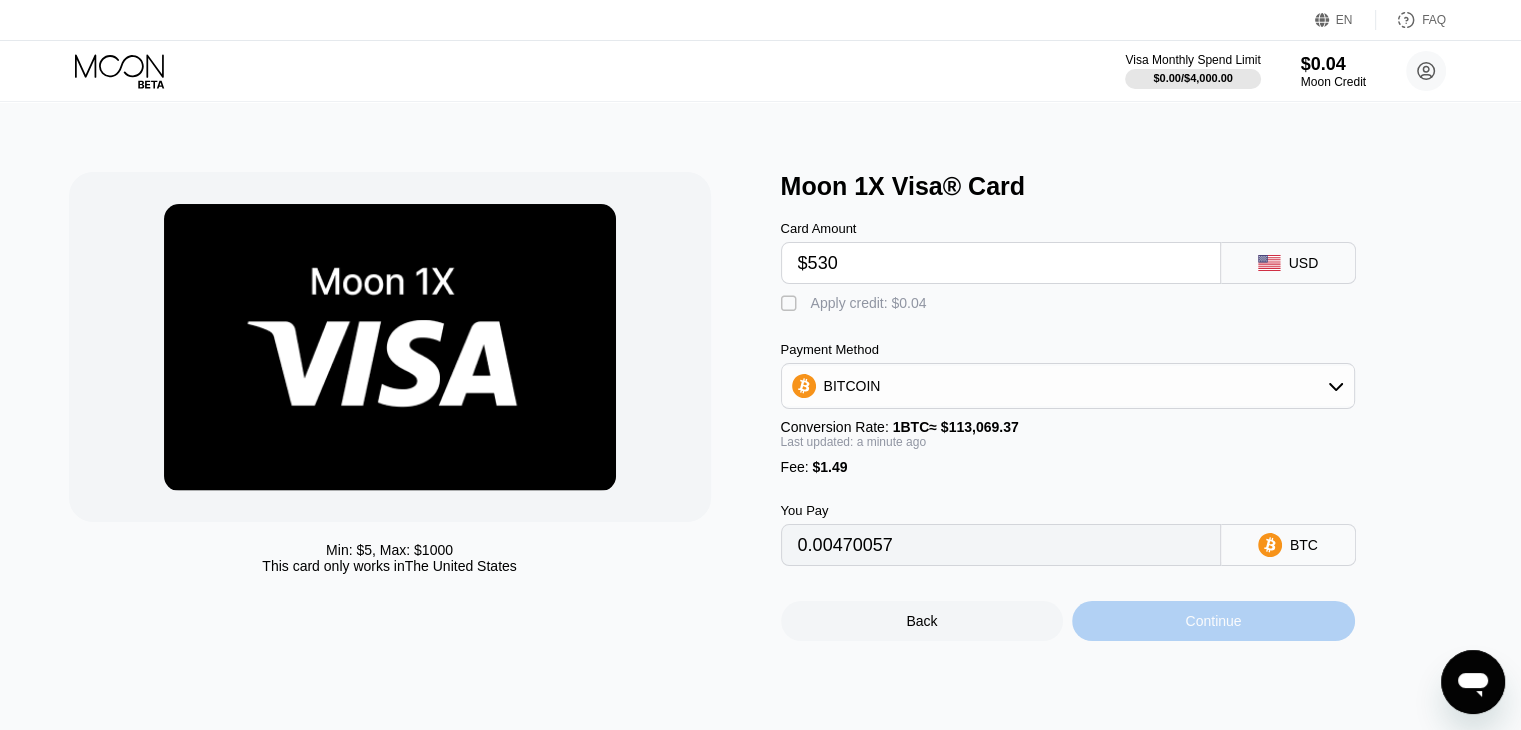 click on "Continue" at bounding box center (1213, 621) 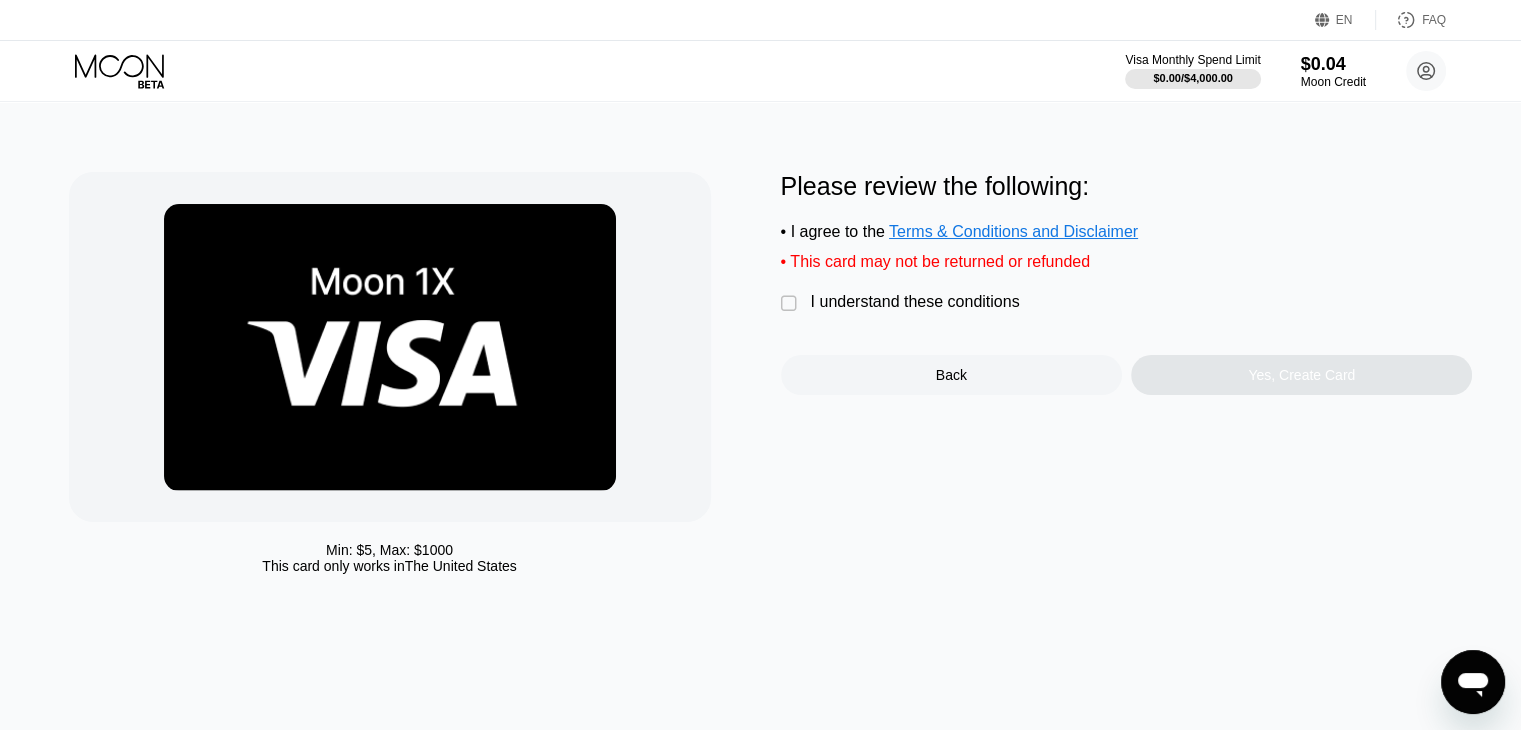 click on "" at bounding box center (791, 304) 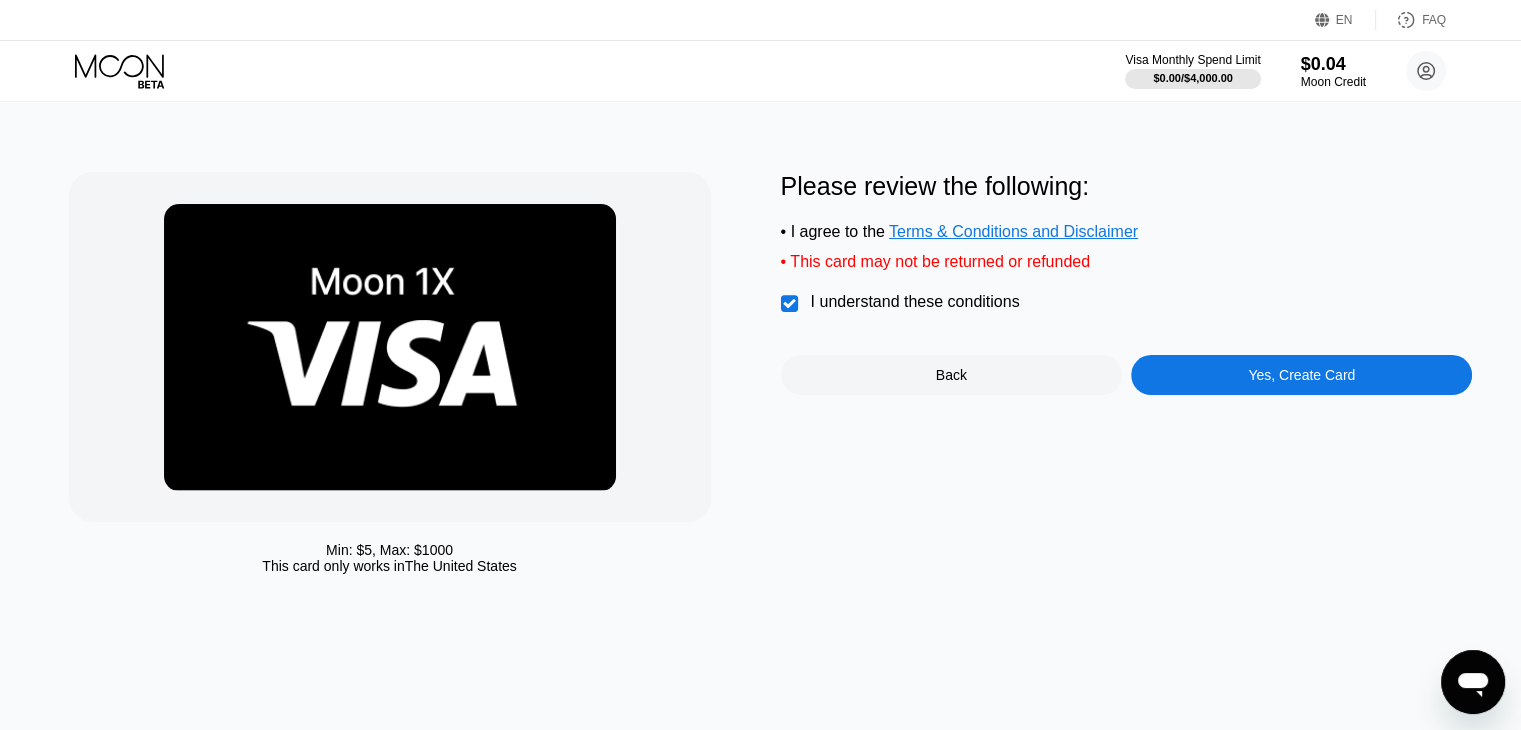 click on "Yes, Create Card" at bounding box center (1301, 375) 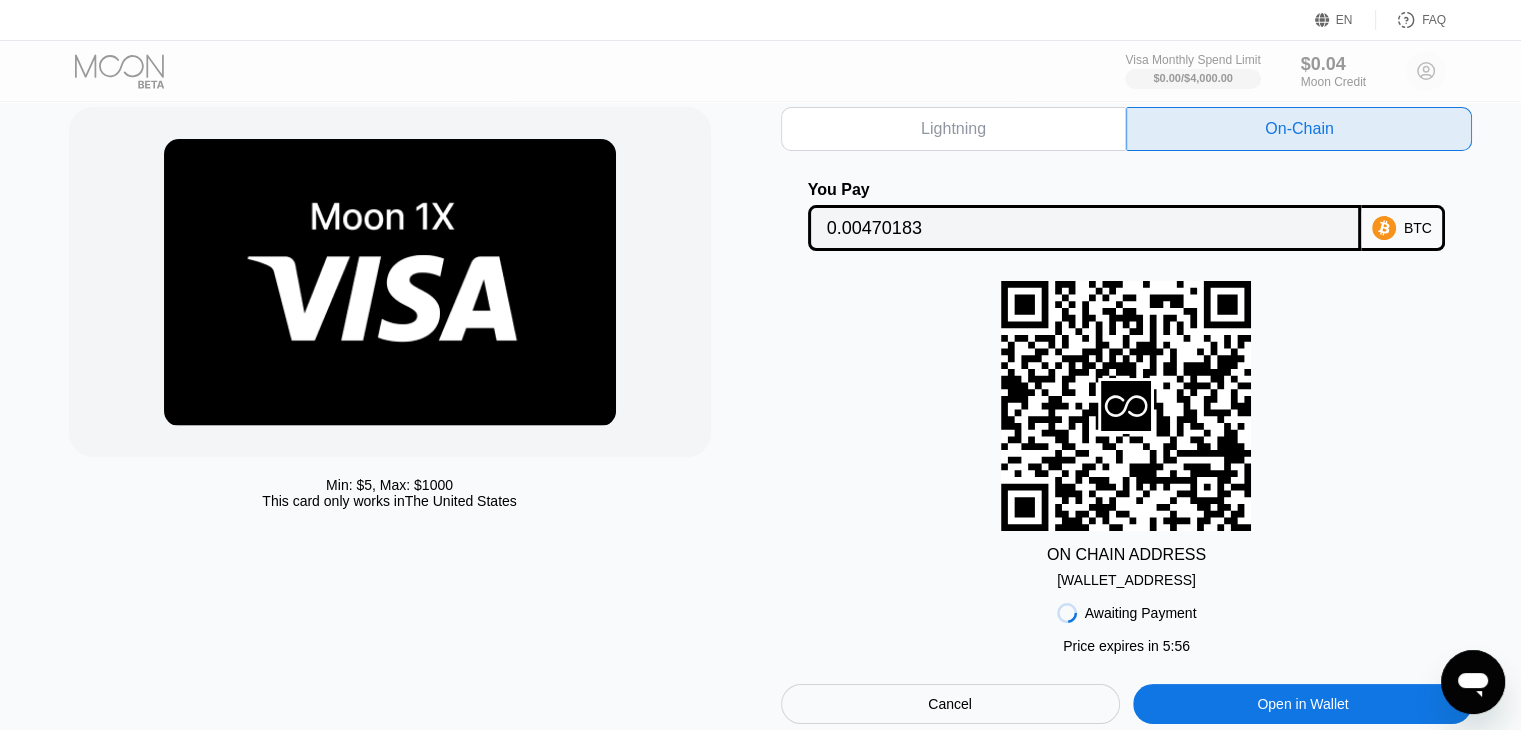 scroll, scrollTop: 78, scrollLeft: 0, axis: vertical 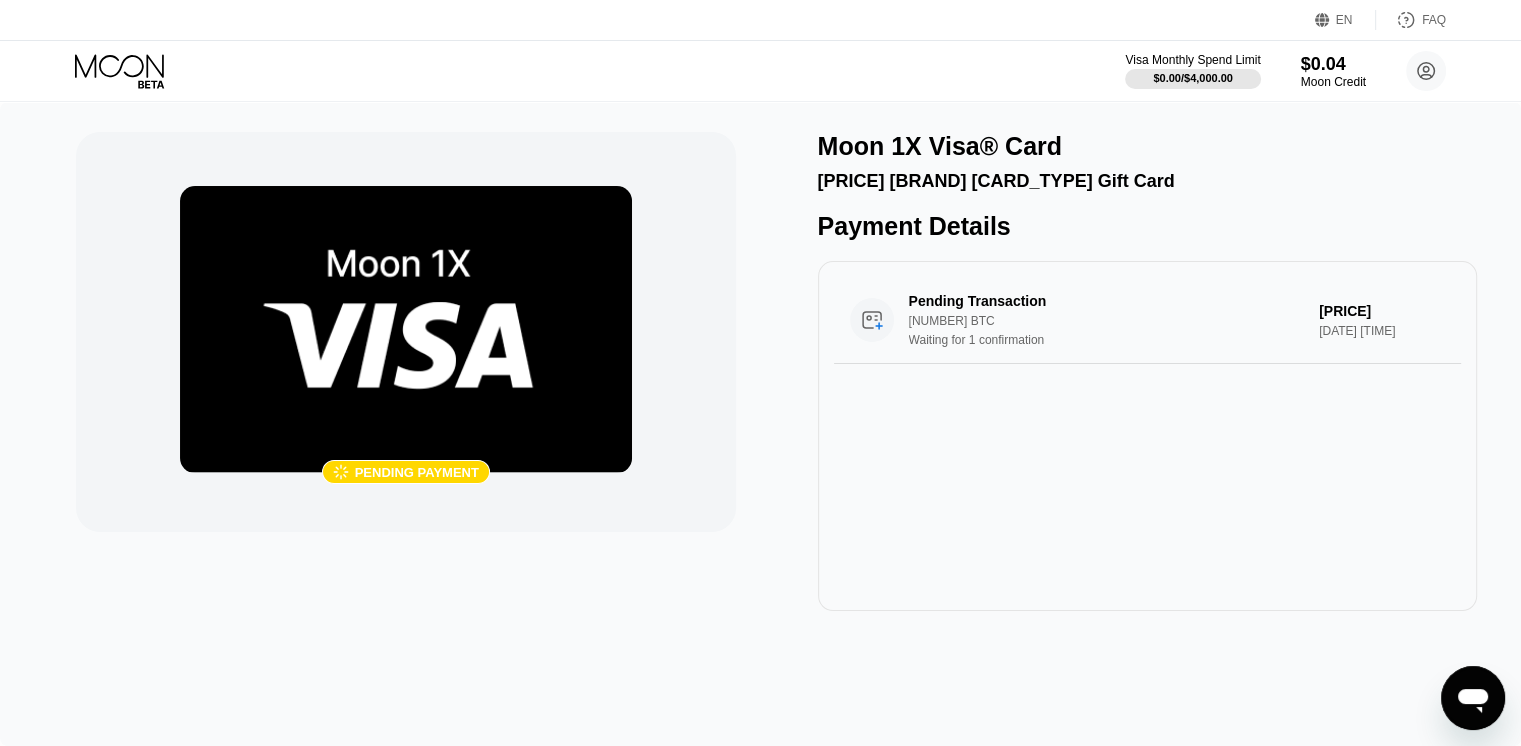 click at bounding box center (406, 329) 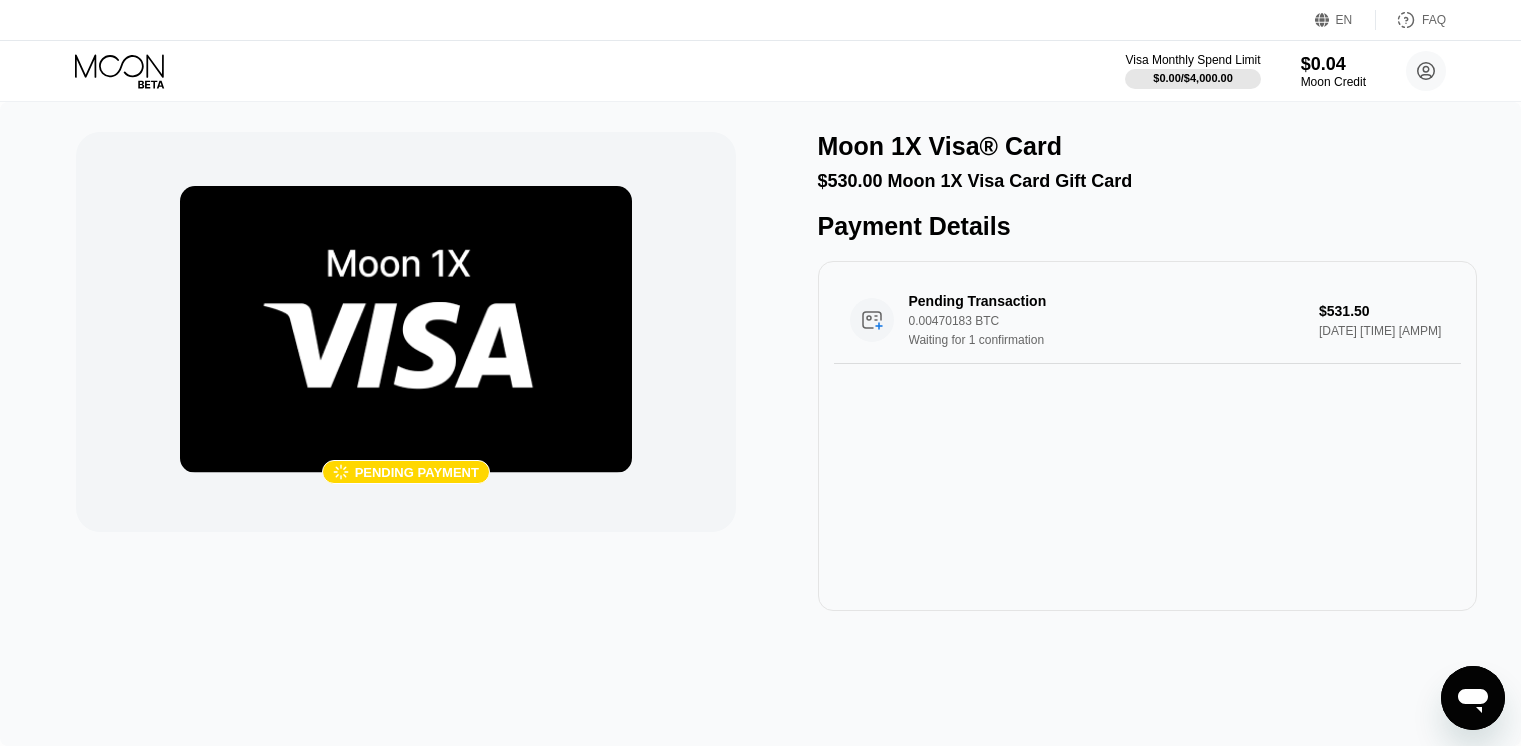 scroll, scrollTop: 0, scrollLeft: 0, axis: both 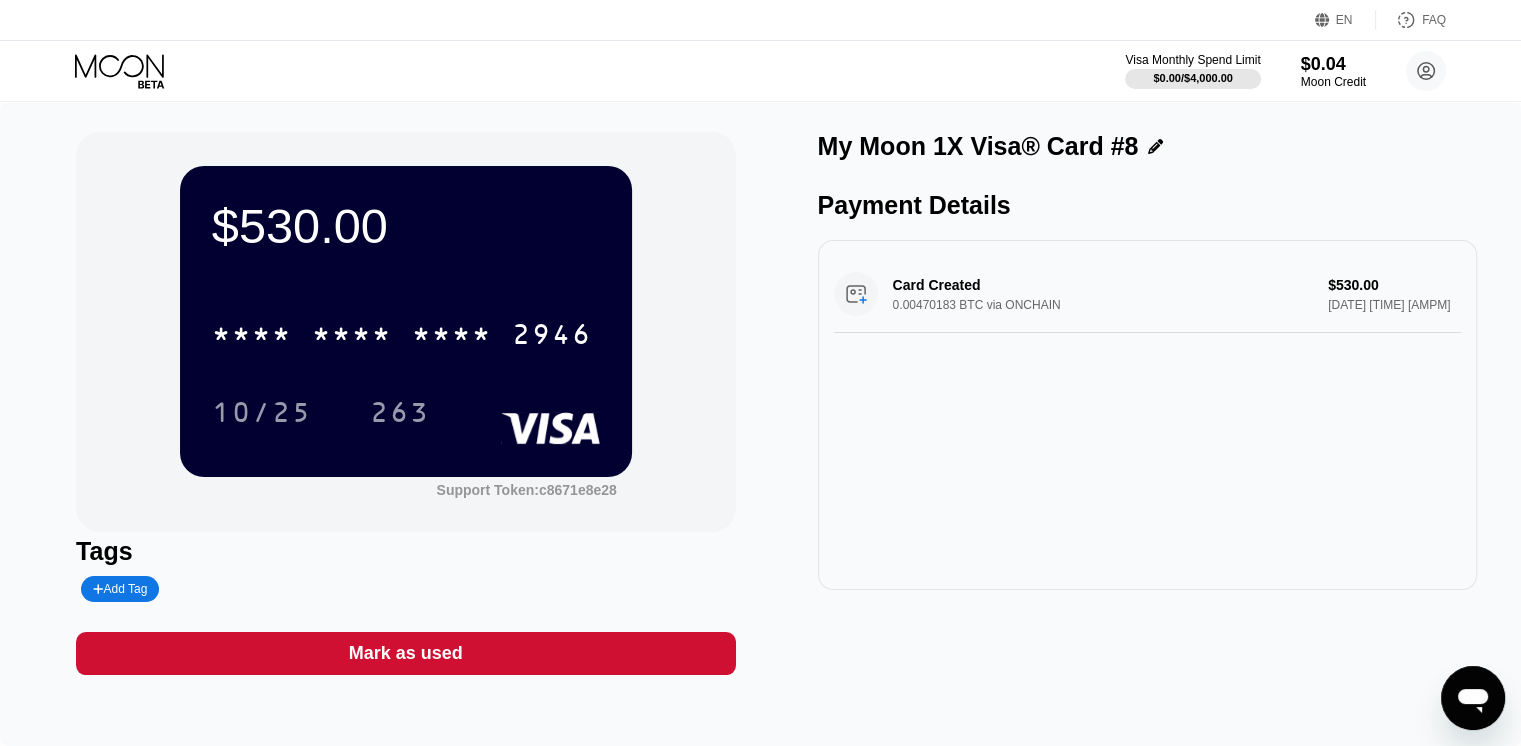 click on "* * * *" at bounding box center [452, 337] 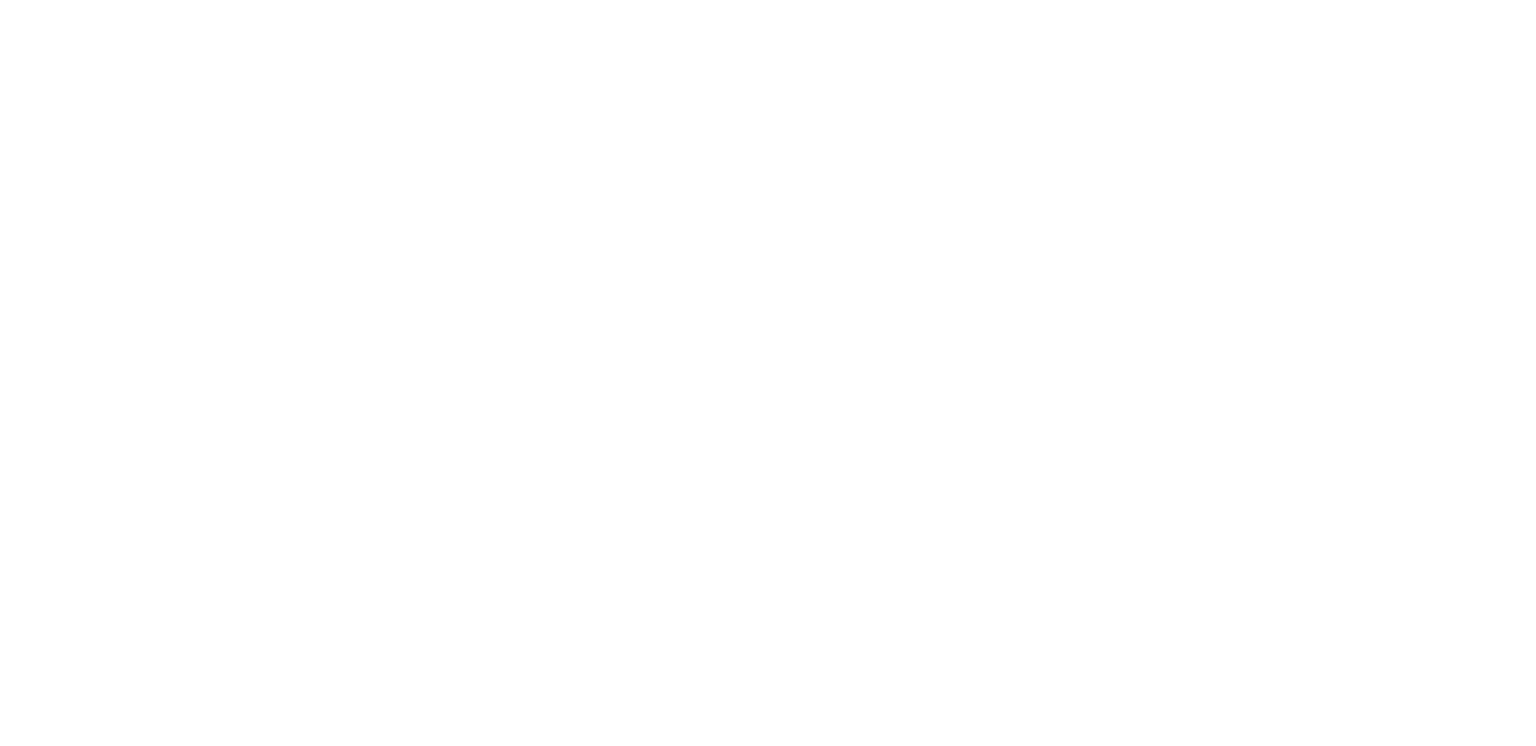 scroll, scrollTop: 0, scrollLeft: 0, axis: both 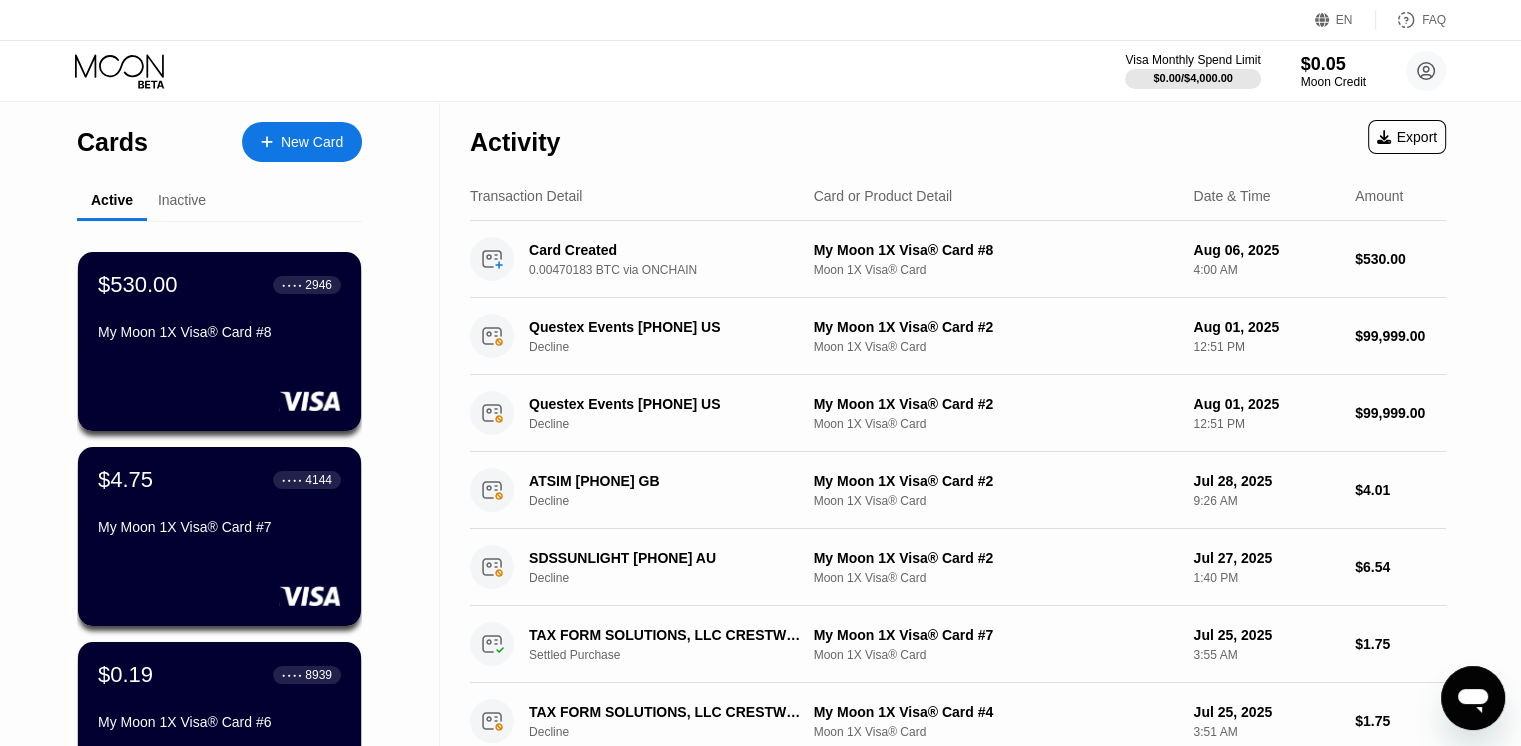 click on "My Moon 1X Visa® Card #8" at bounding box center (219, 332) 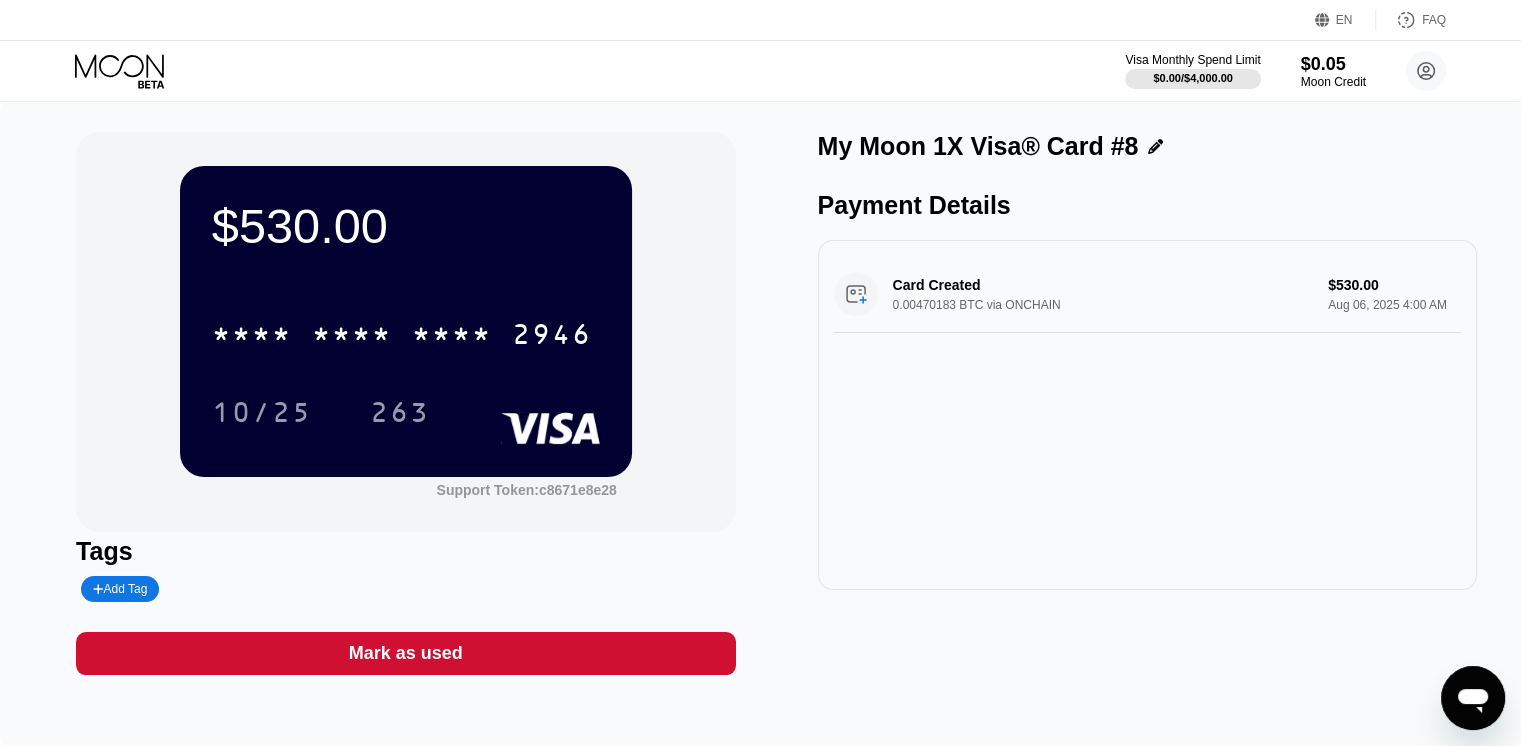click on "* * * *" at bounding box center (452, 337) 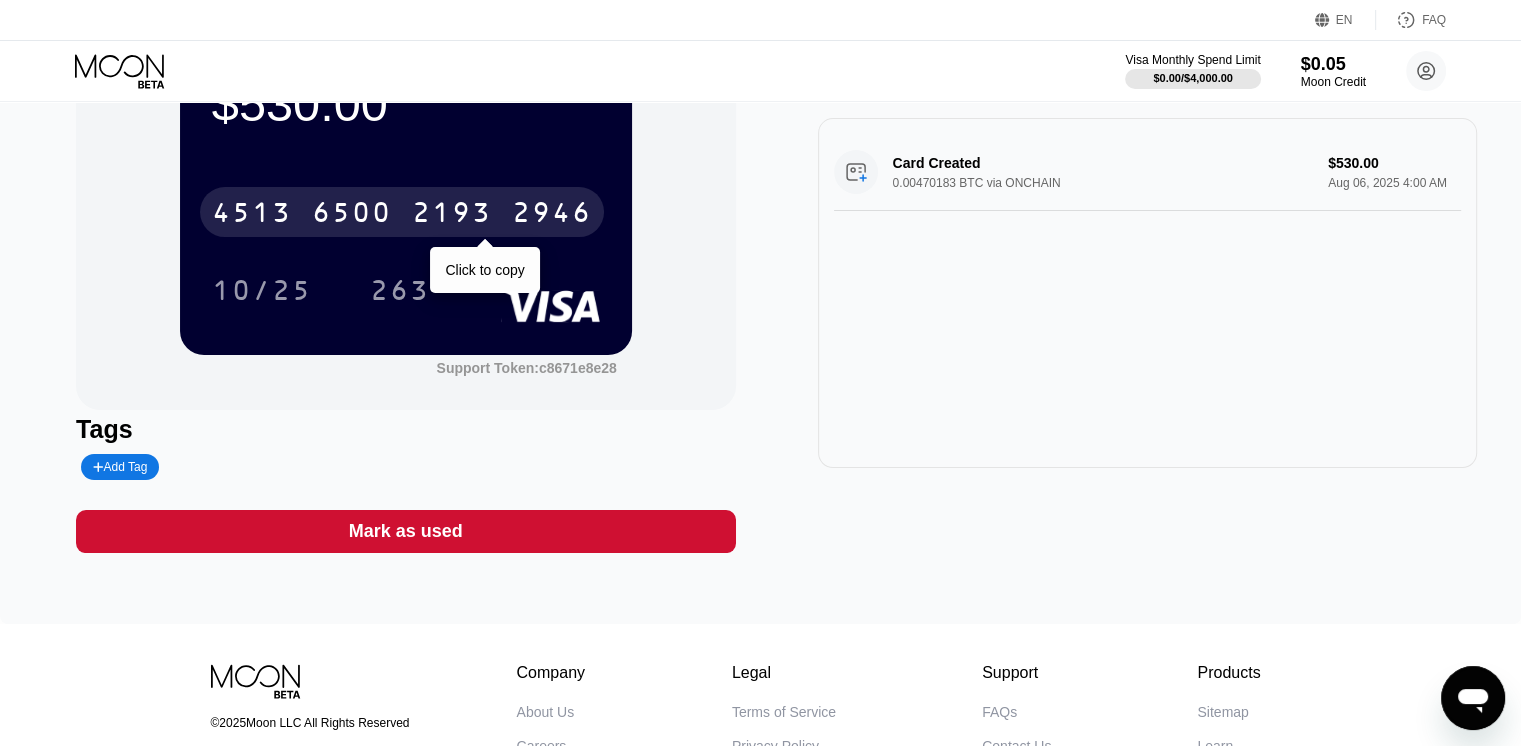 scroll, scrollTop: 0, scrollLeft: 0, axis: both 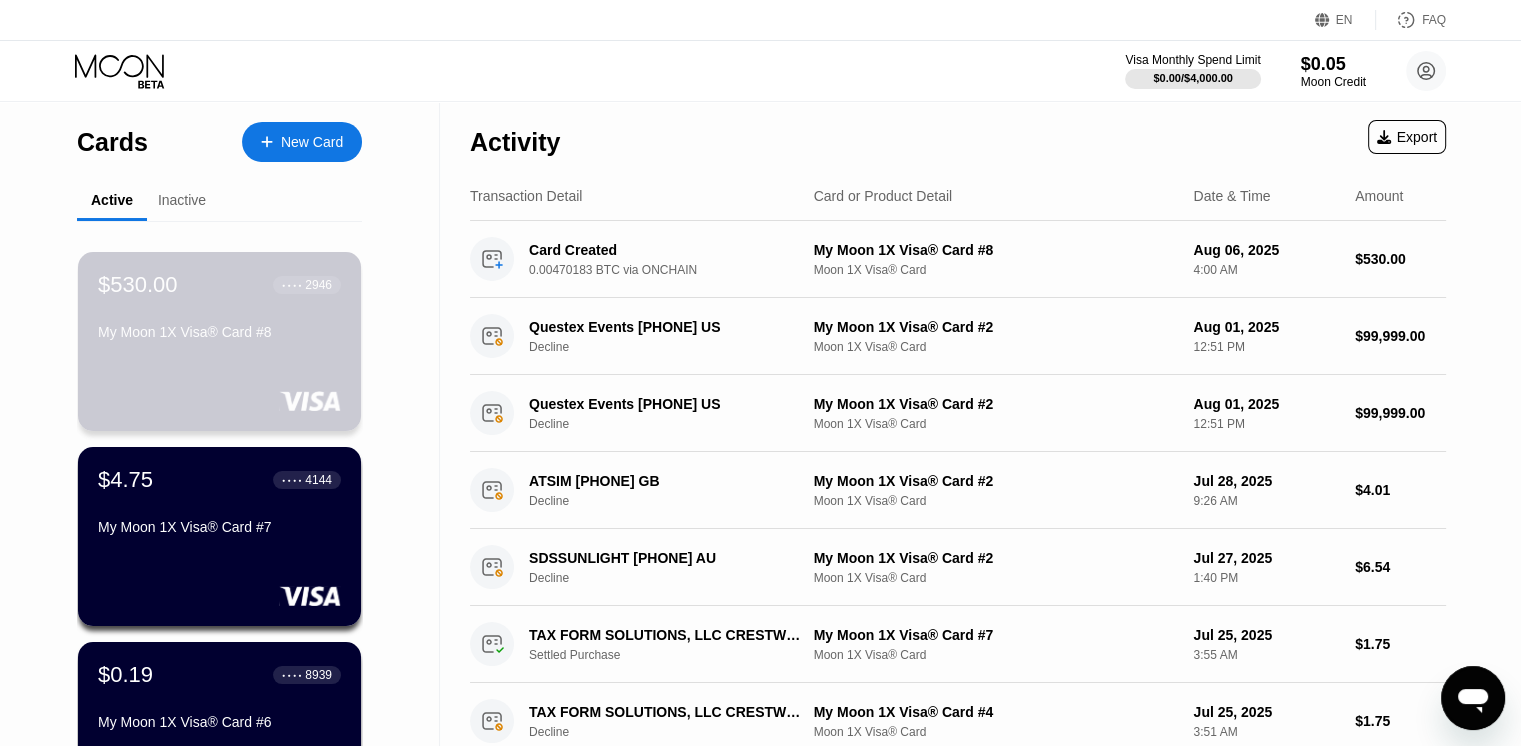 click on "$530.00 ● ● ● ● 2946 My Moon 1X Visa® Card #8" at bounding box center [219, 341] 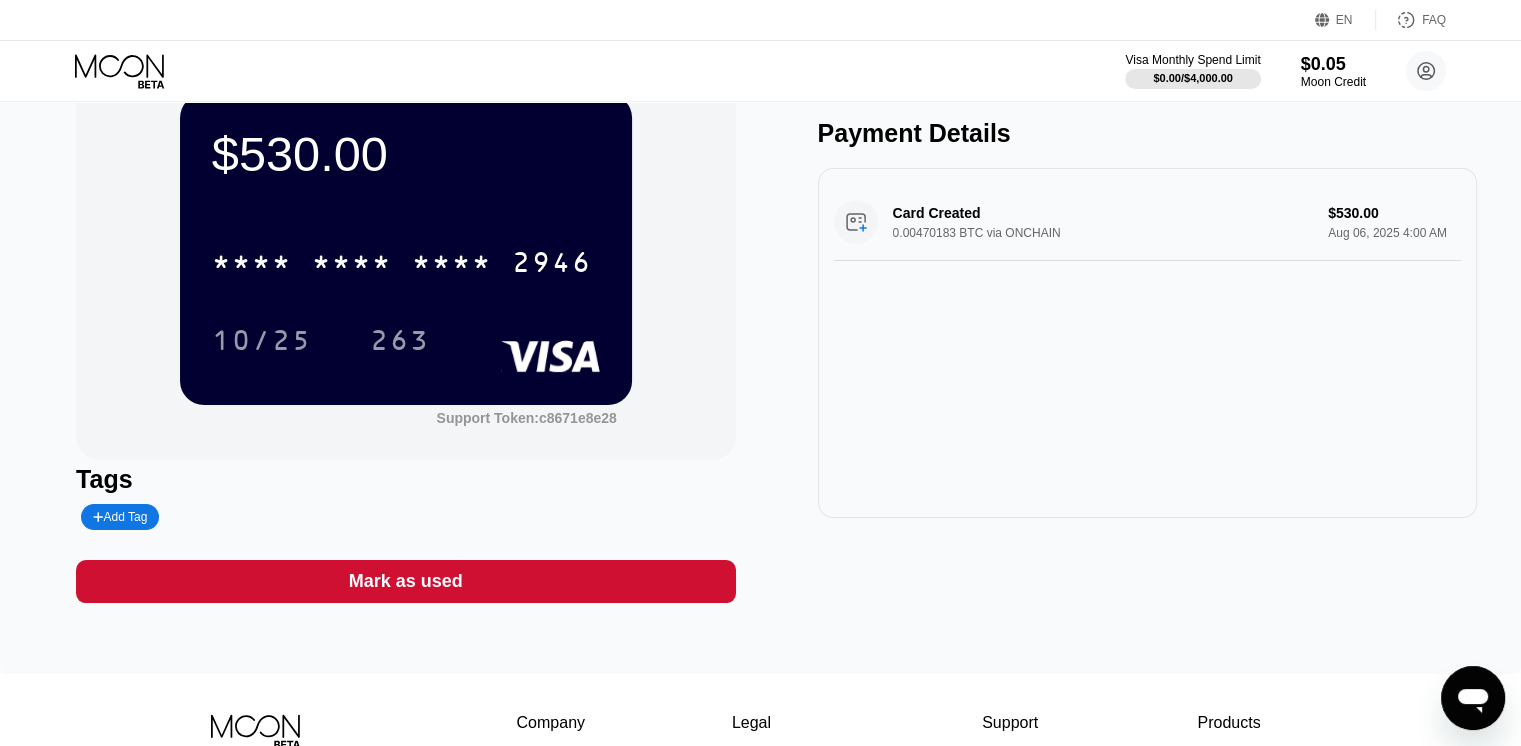scroll, scrollTop: 92, scrollLeft: 0, axis: vertical 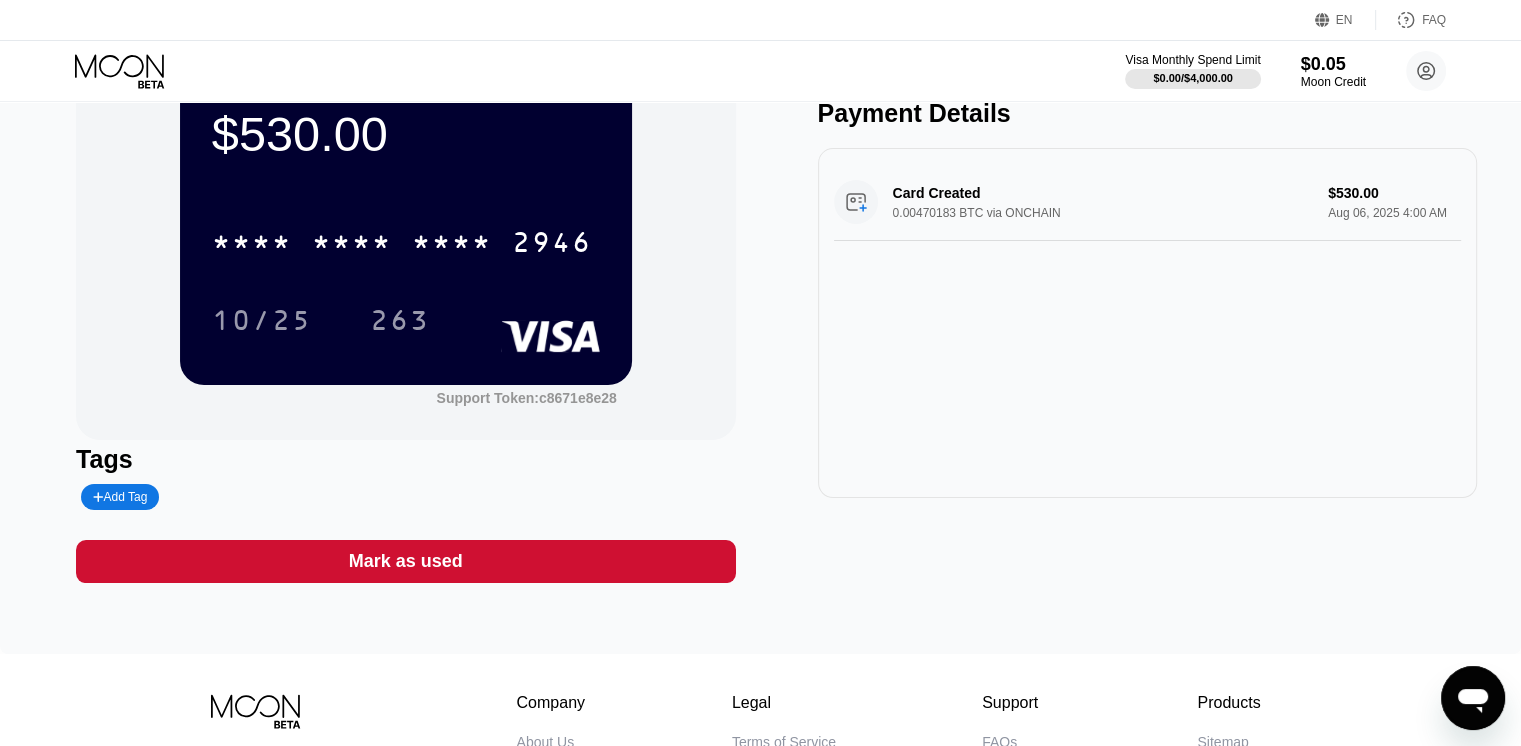 click on "Mark as used" at bounding box center (405, 561) 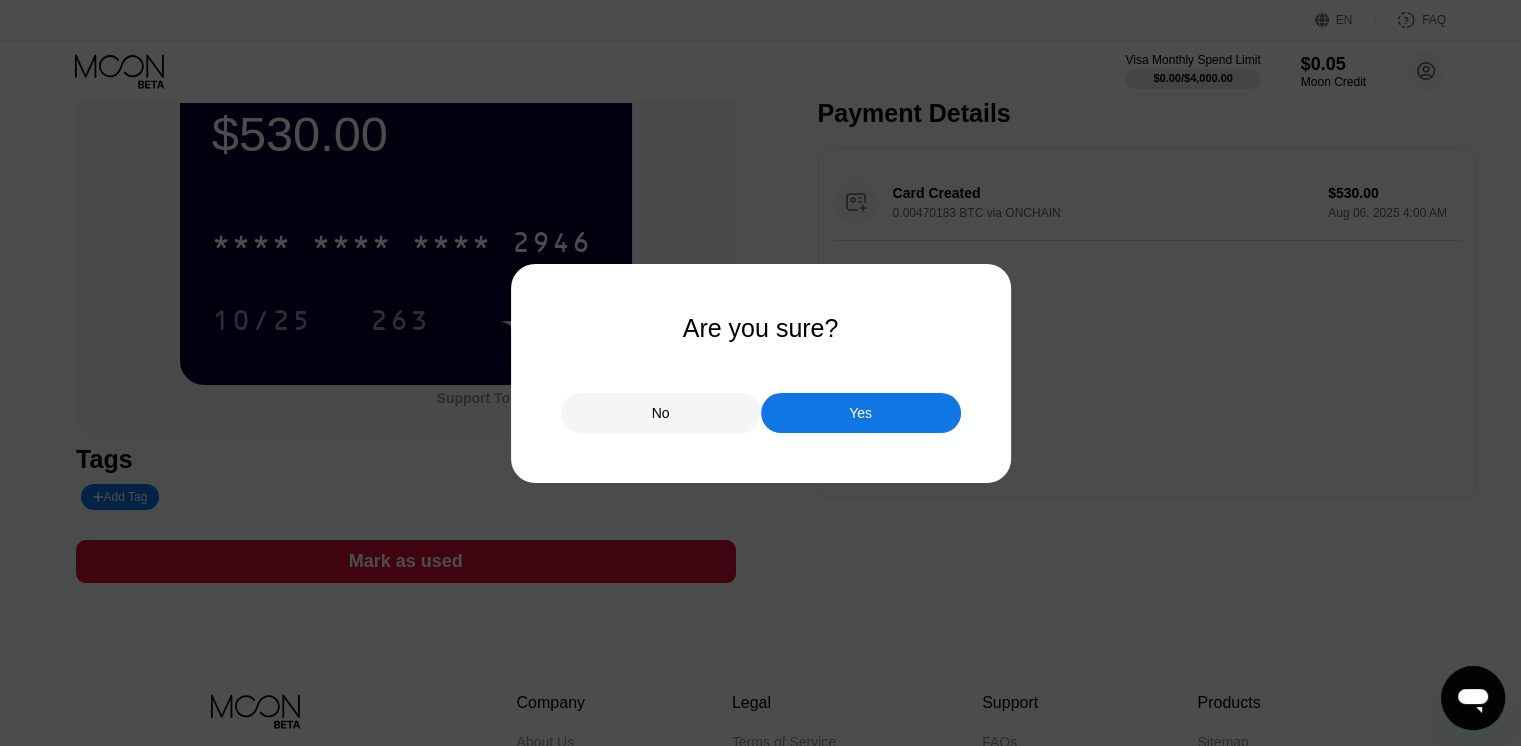 click on "No" at bounding box center (661, 413) 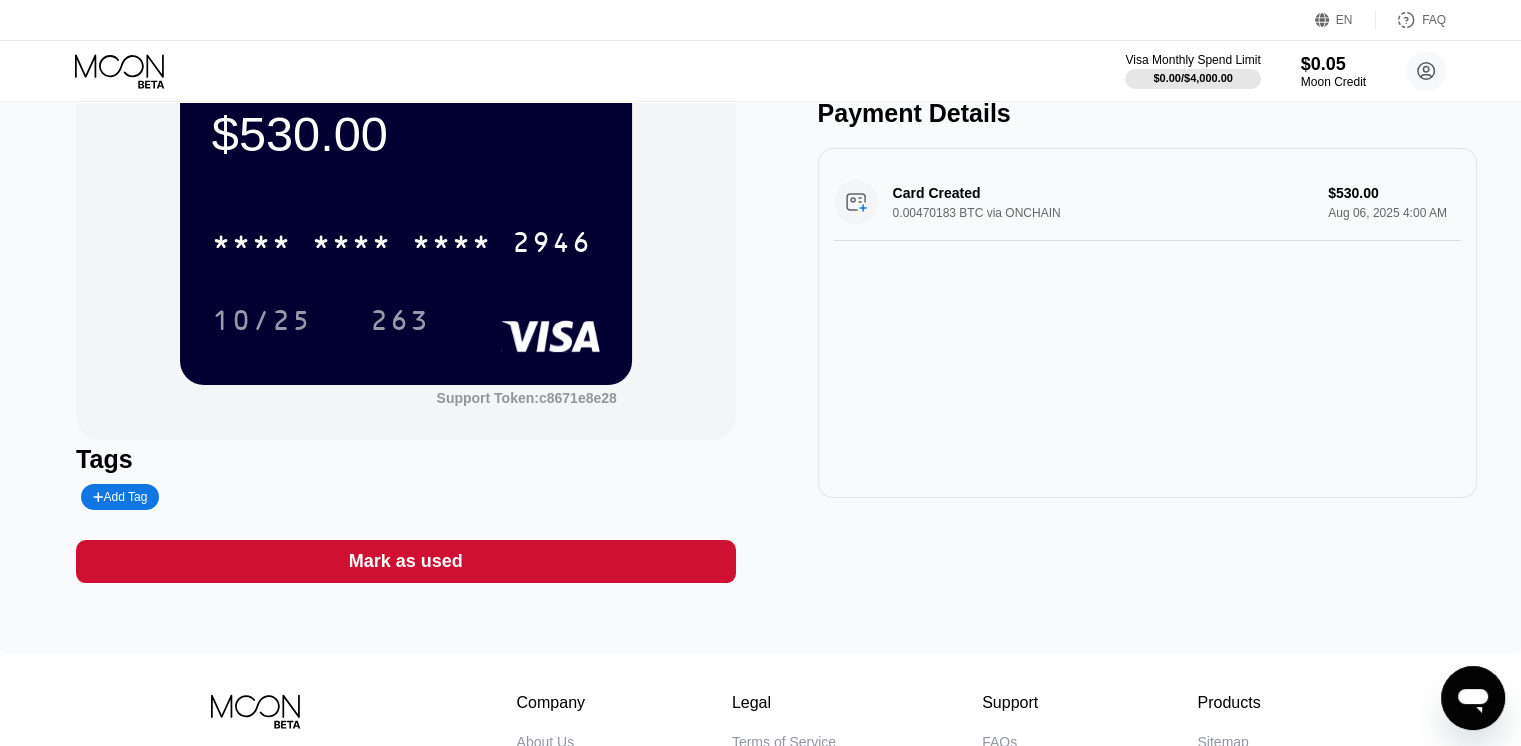 scroll, scrollTop: 0, scrollLeft: 0, axis: both 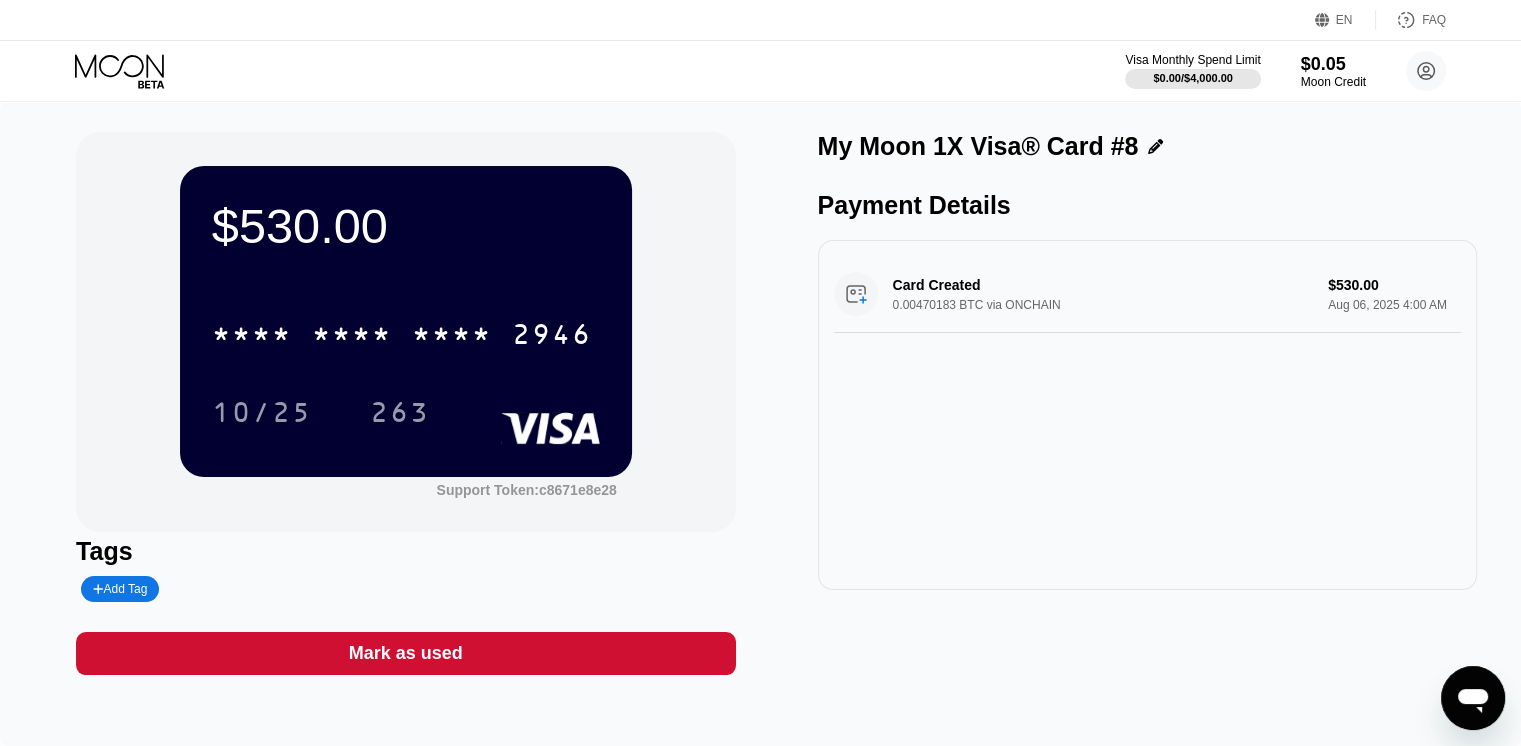 click on "* * * *" at bounding box center (352, 337) 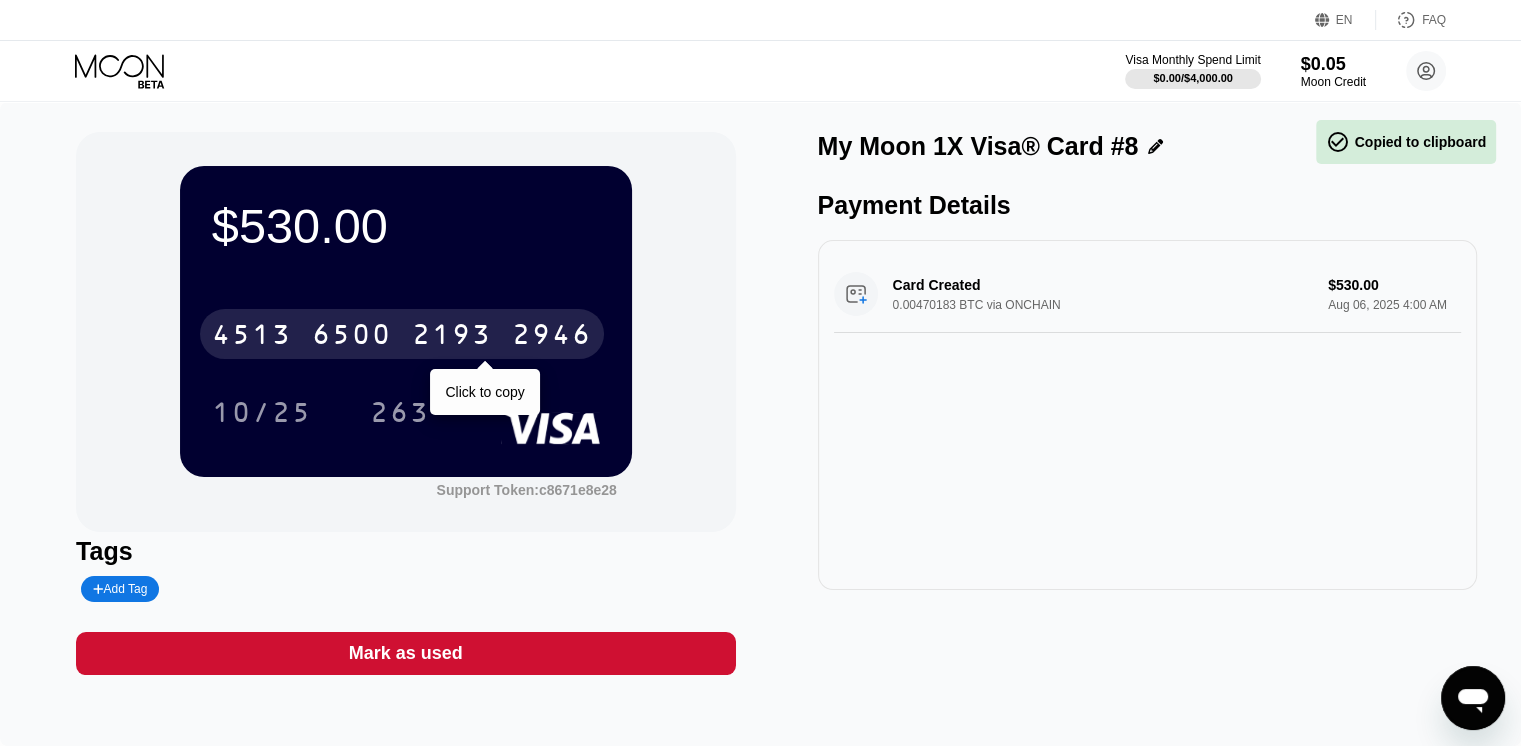 click on "4513 6500 2193 2946" at bounding box center (402, 334) 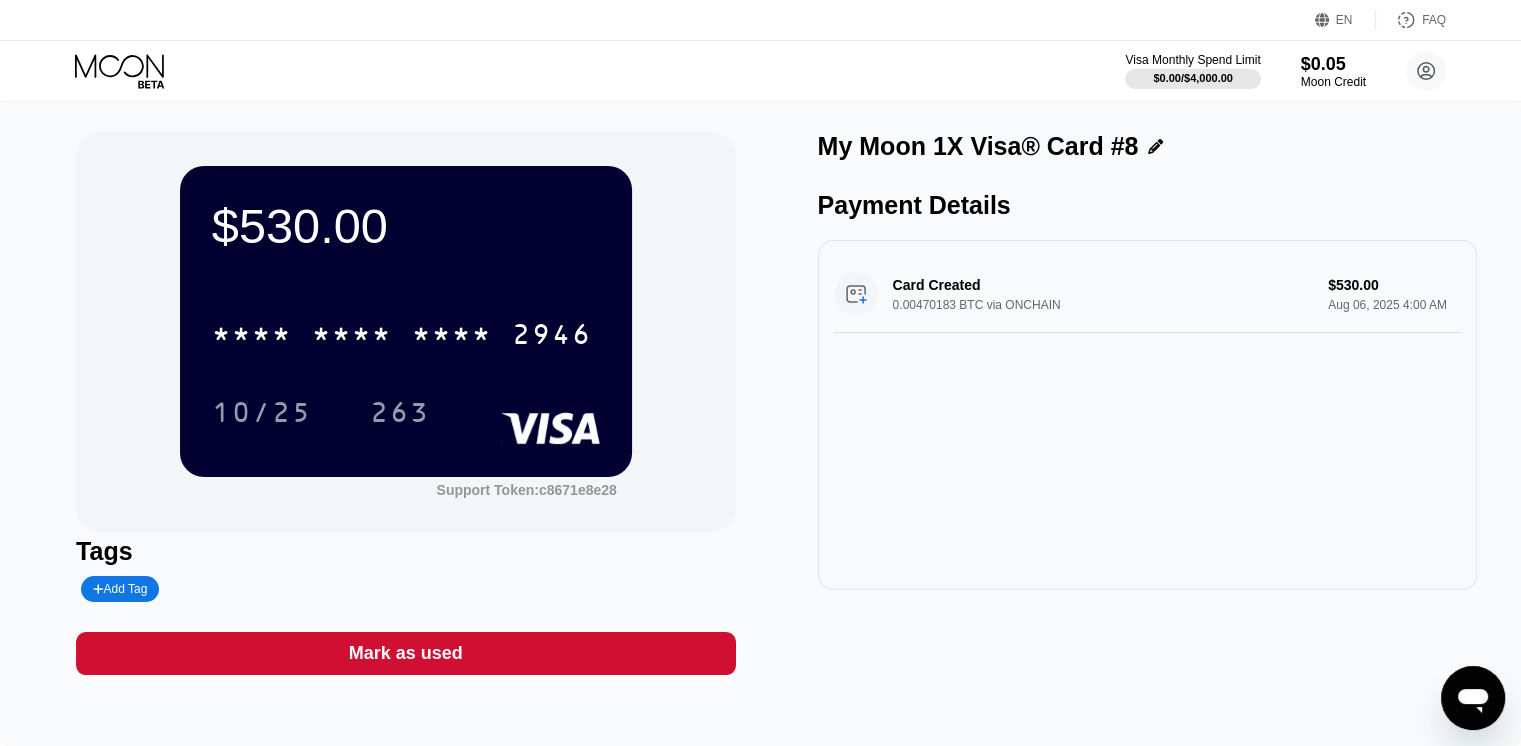 click on "10/25 263" at bounding box center [406, 412] 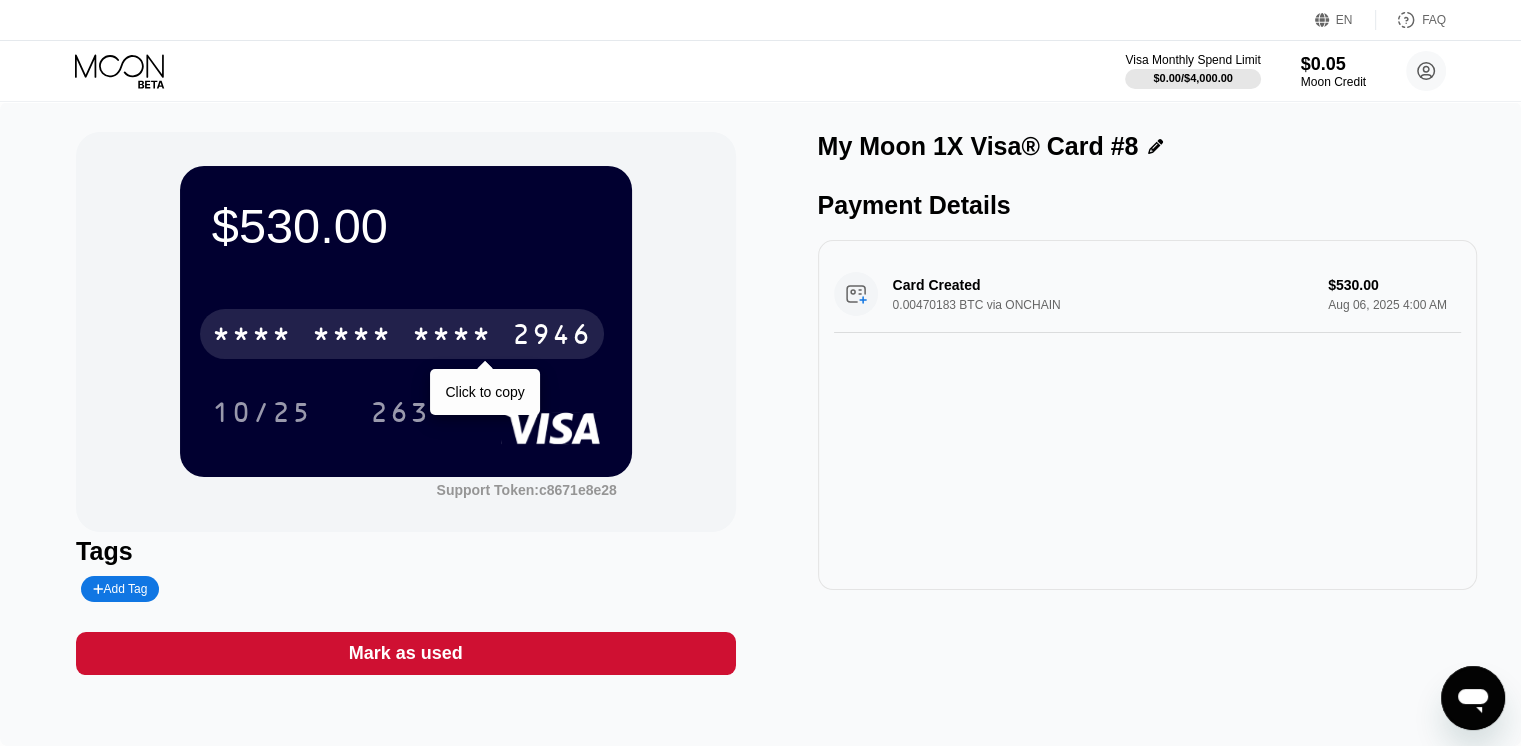 click on "* * * *" at bounding box center (452, 337) 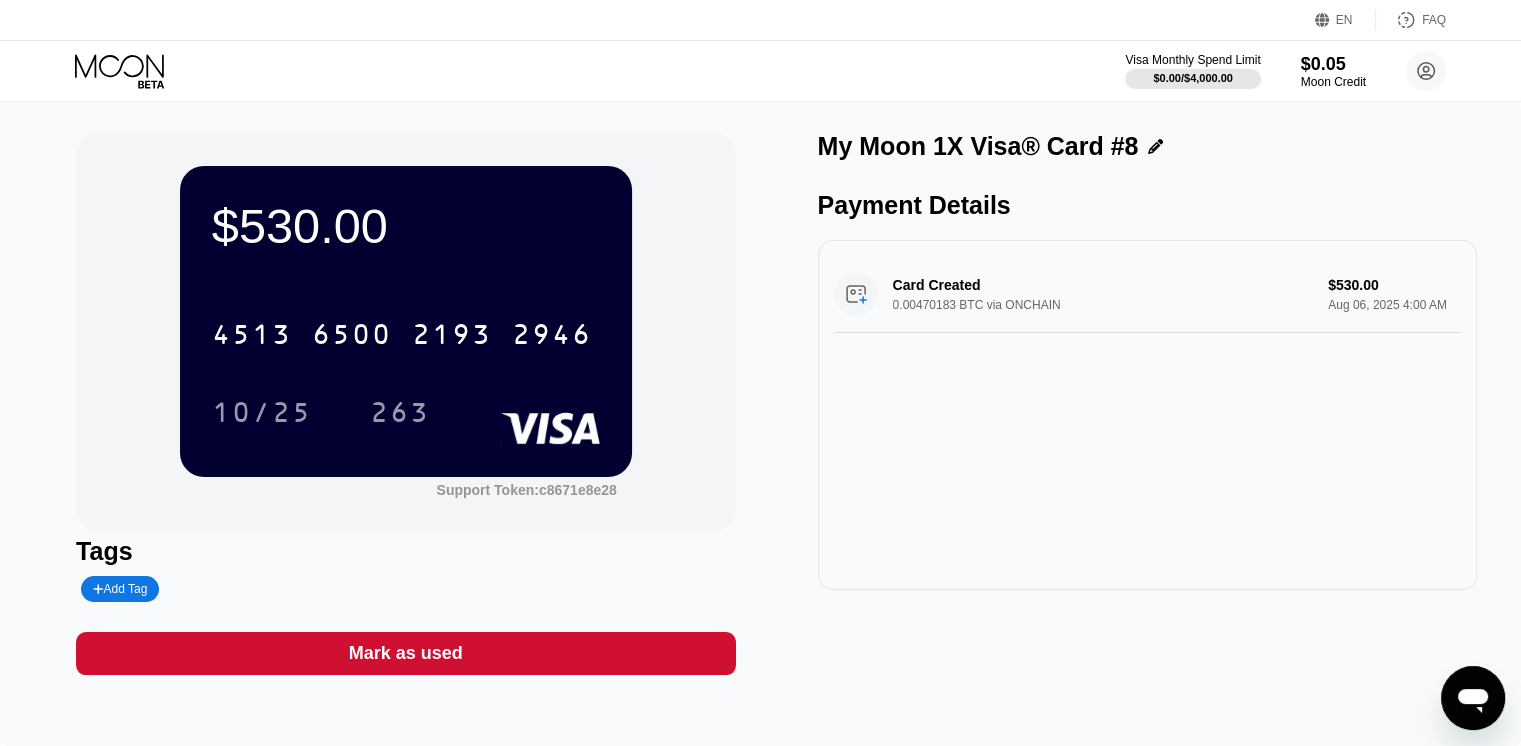 click on "$530.00 4513 6500 2193 2946 10/25 263 Support Token:  c8671e8e28" at bounding box center [405, 332] 